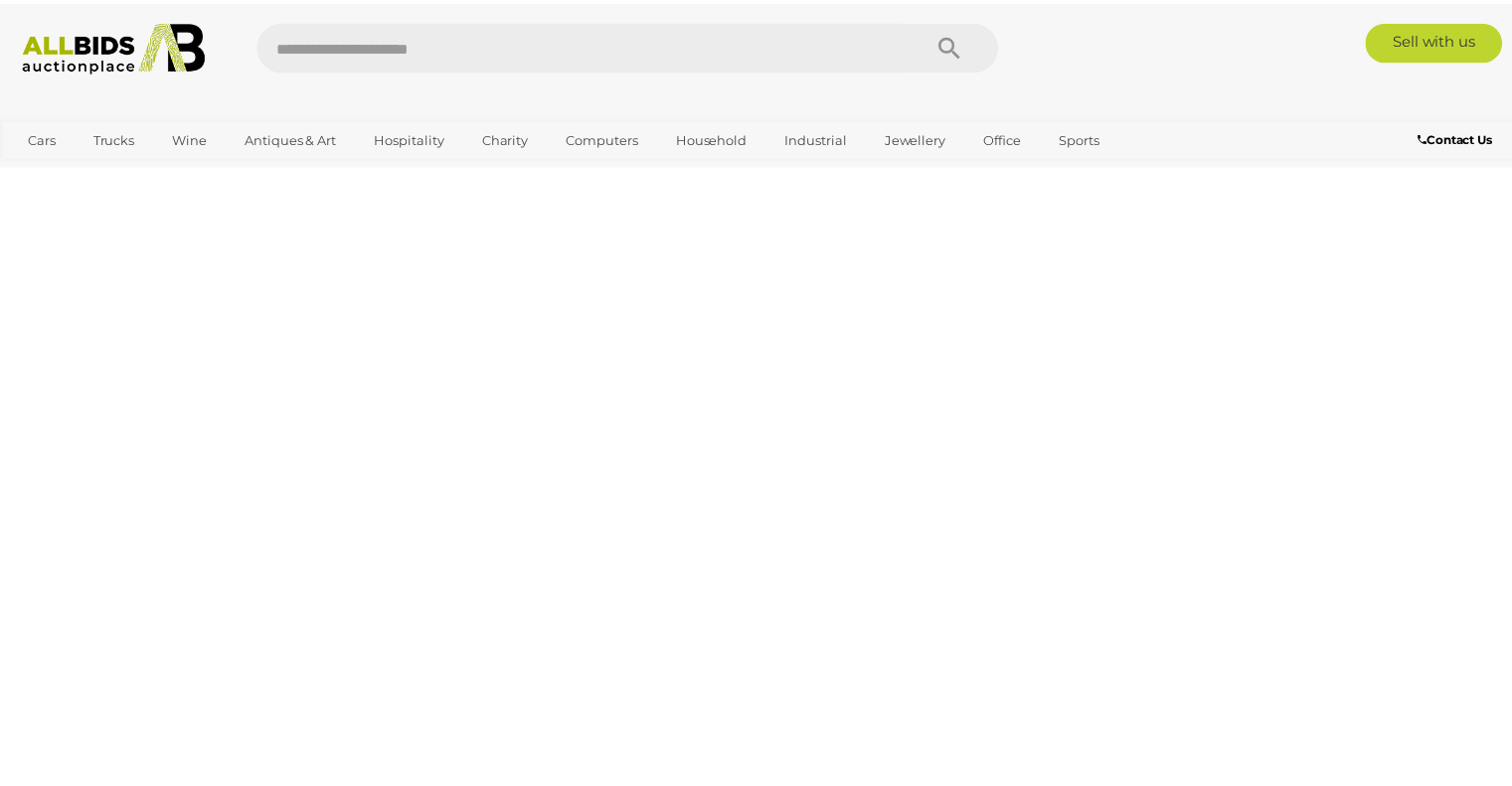 scroll, scrollTop: 0, scrollLeft: 0, axis: both 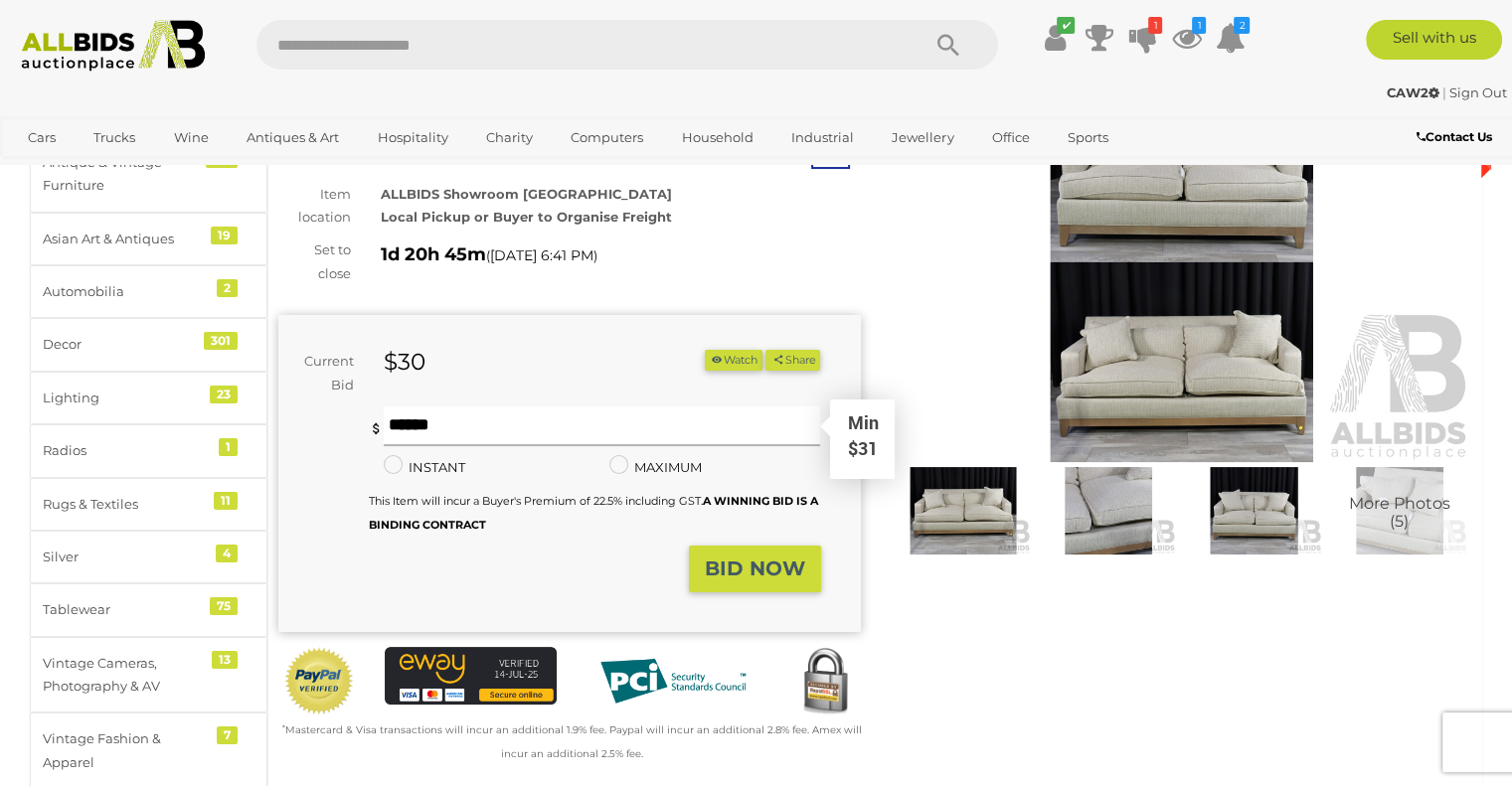 click at bounding box center (602, 426) 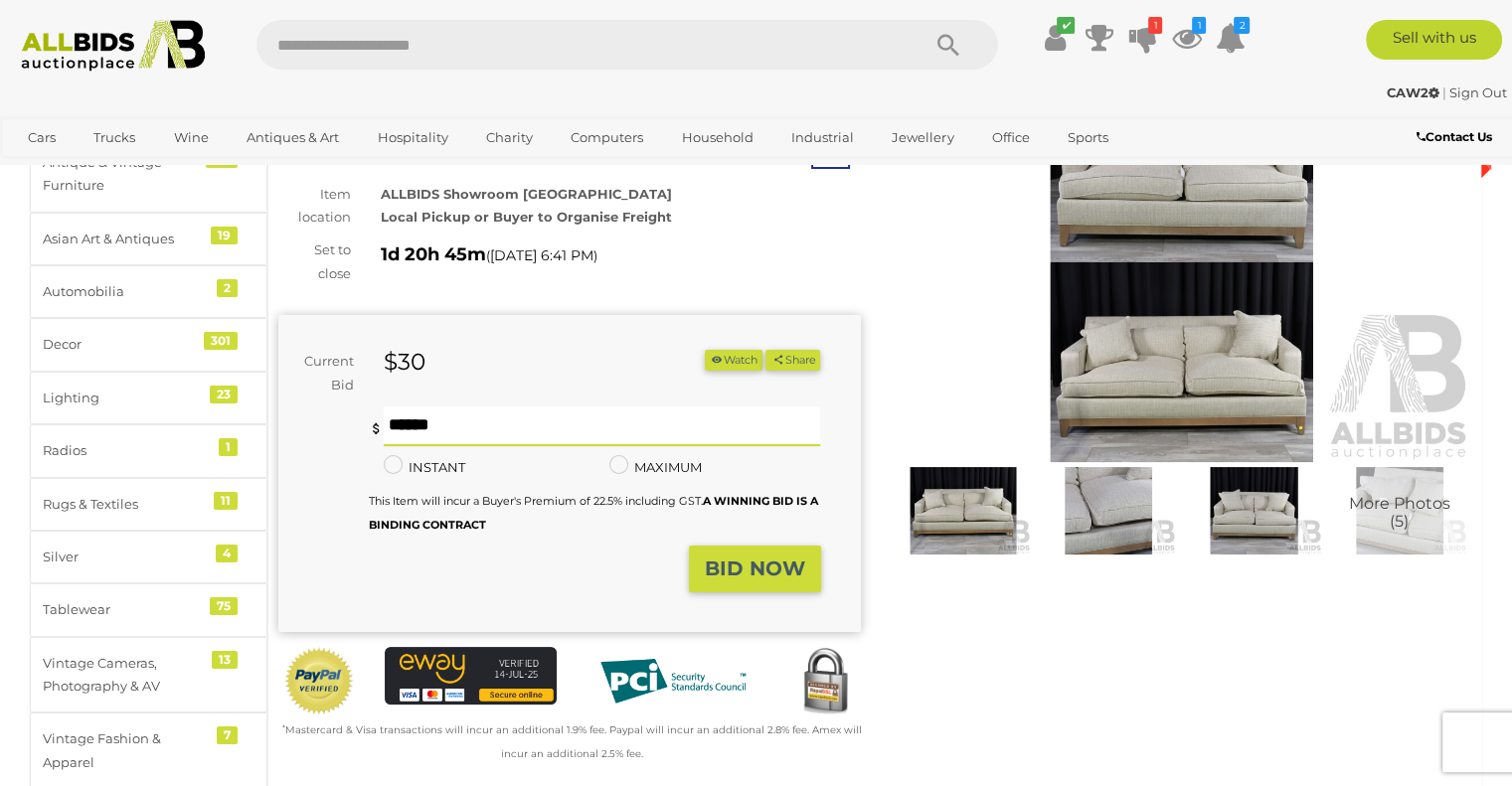 type on "**" 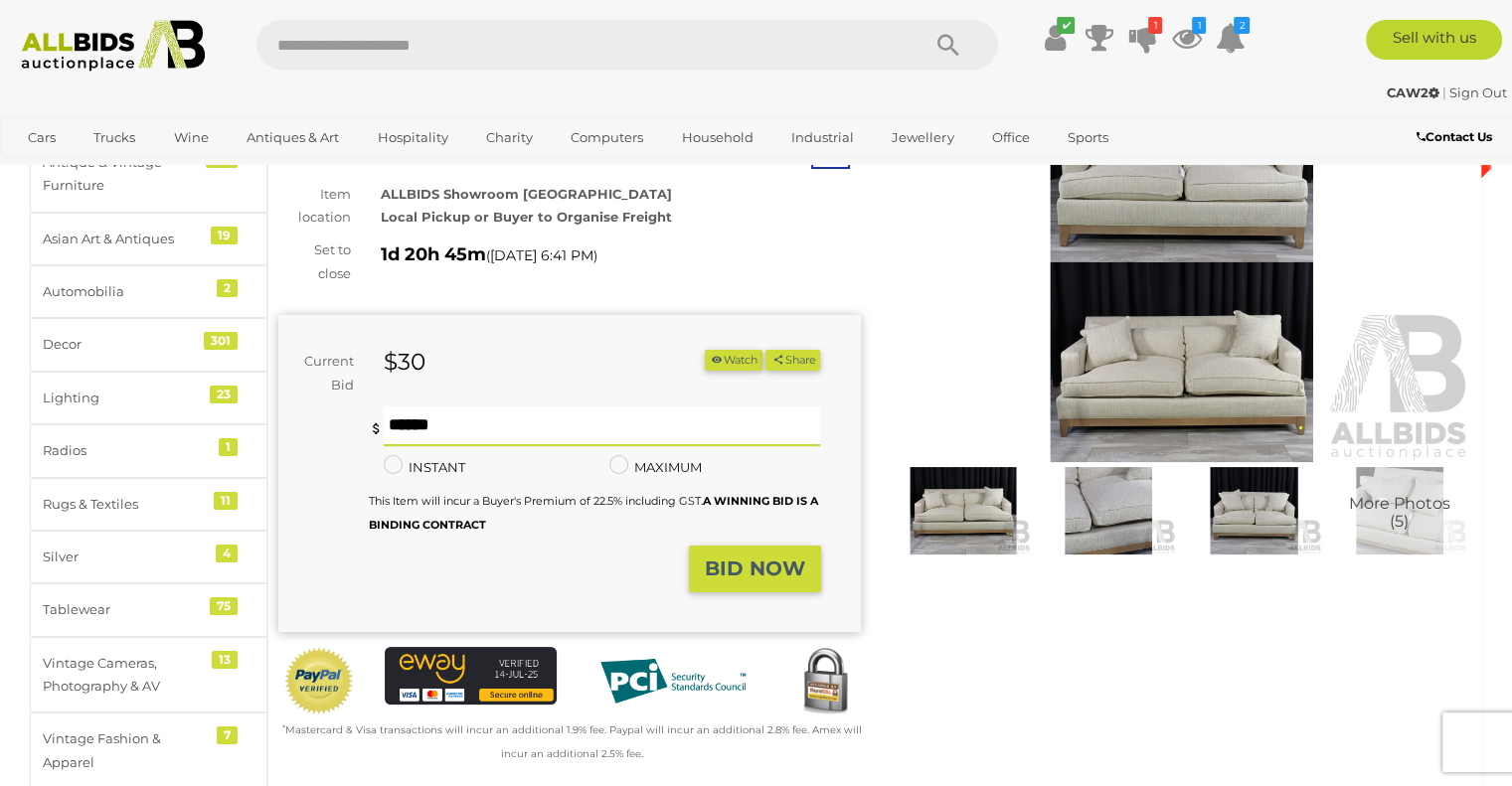 click on "BID NOW" at bounding box center (755, 568) 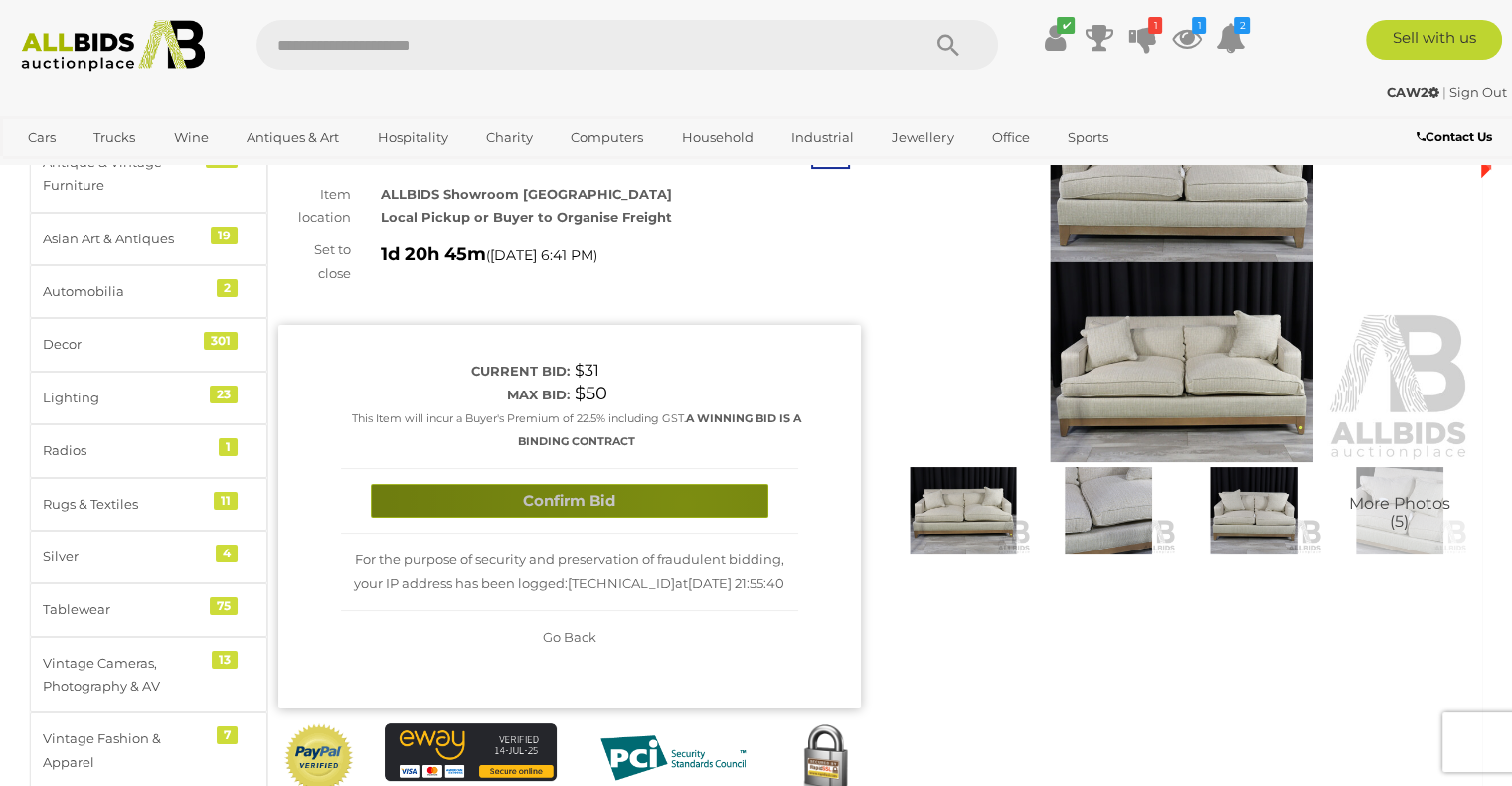 click on "Confirm Bid" at bounding box center [570, 501] 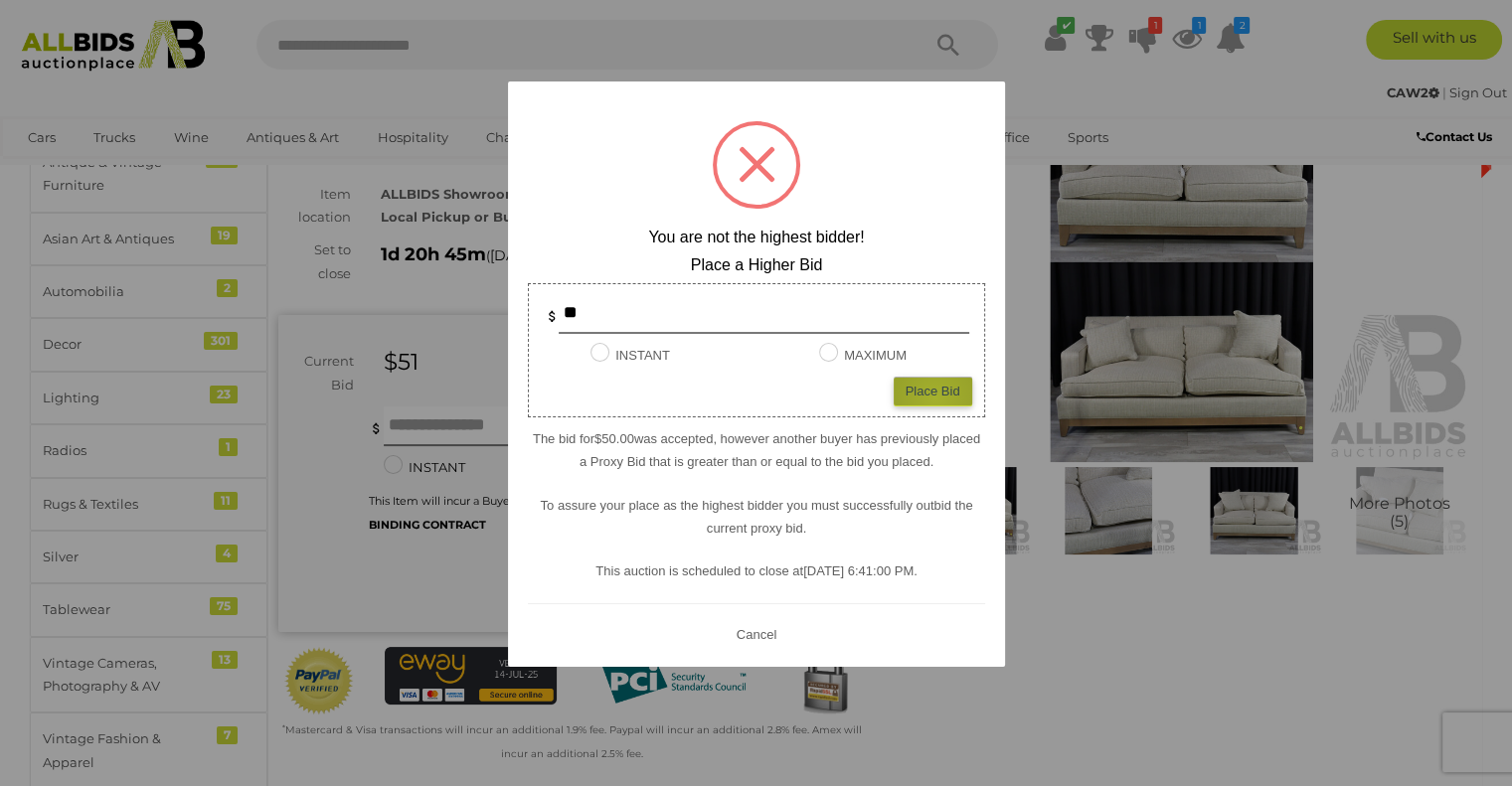 click on "Place Bid" at bounding box center [932, 391] 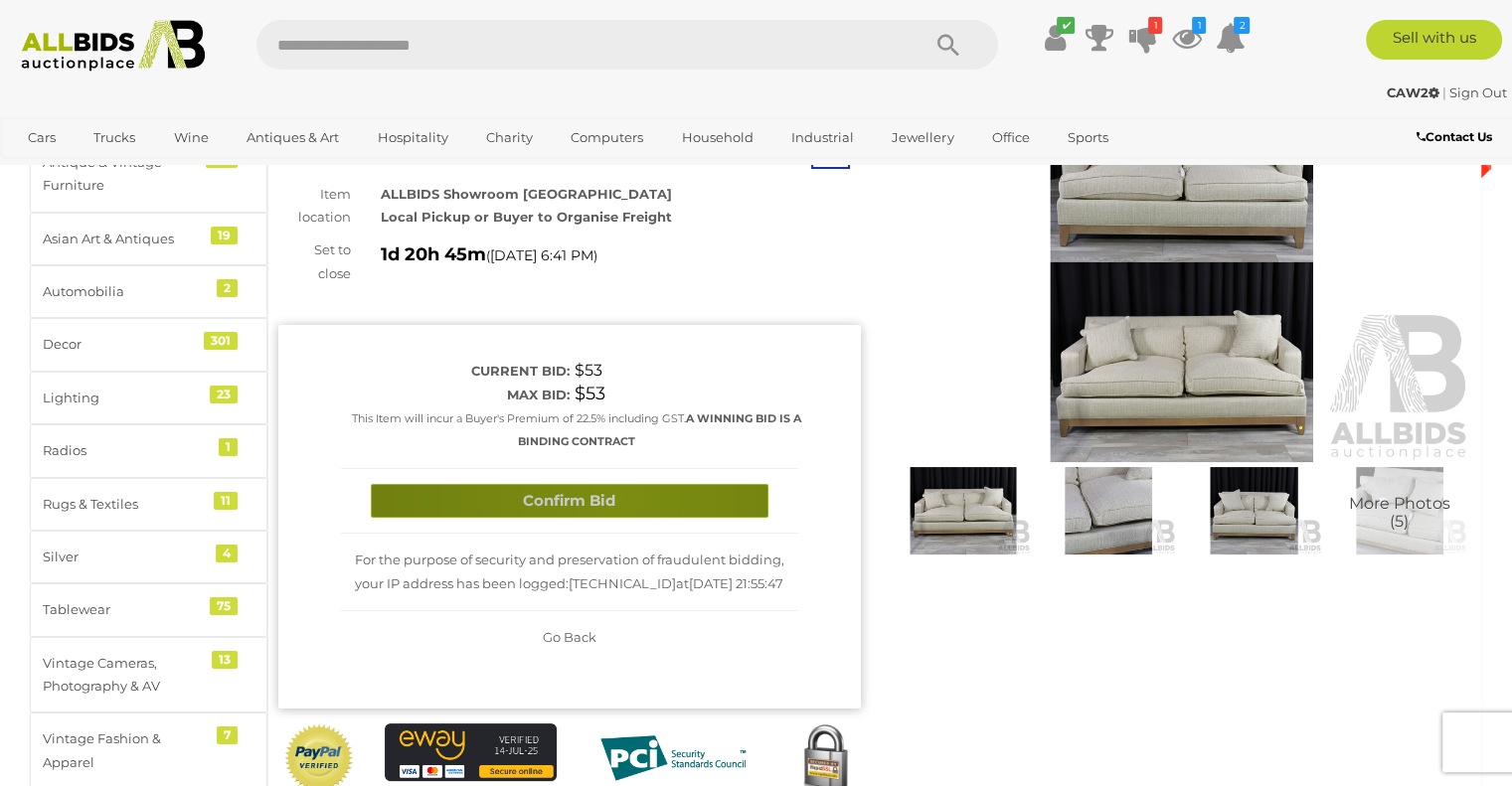 click on "Confirm Bid" at bounding box center [570, 501] 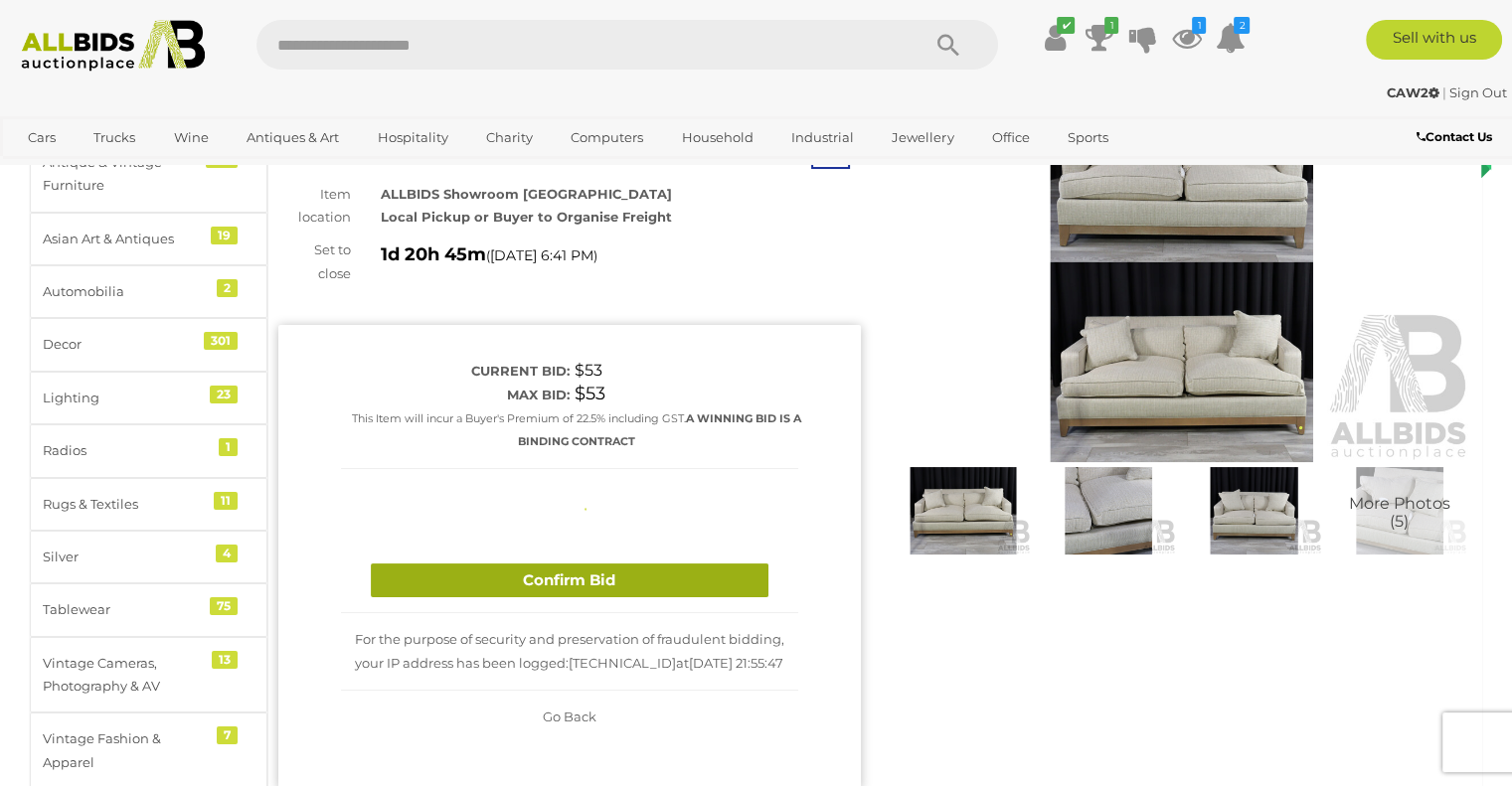 type 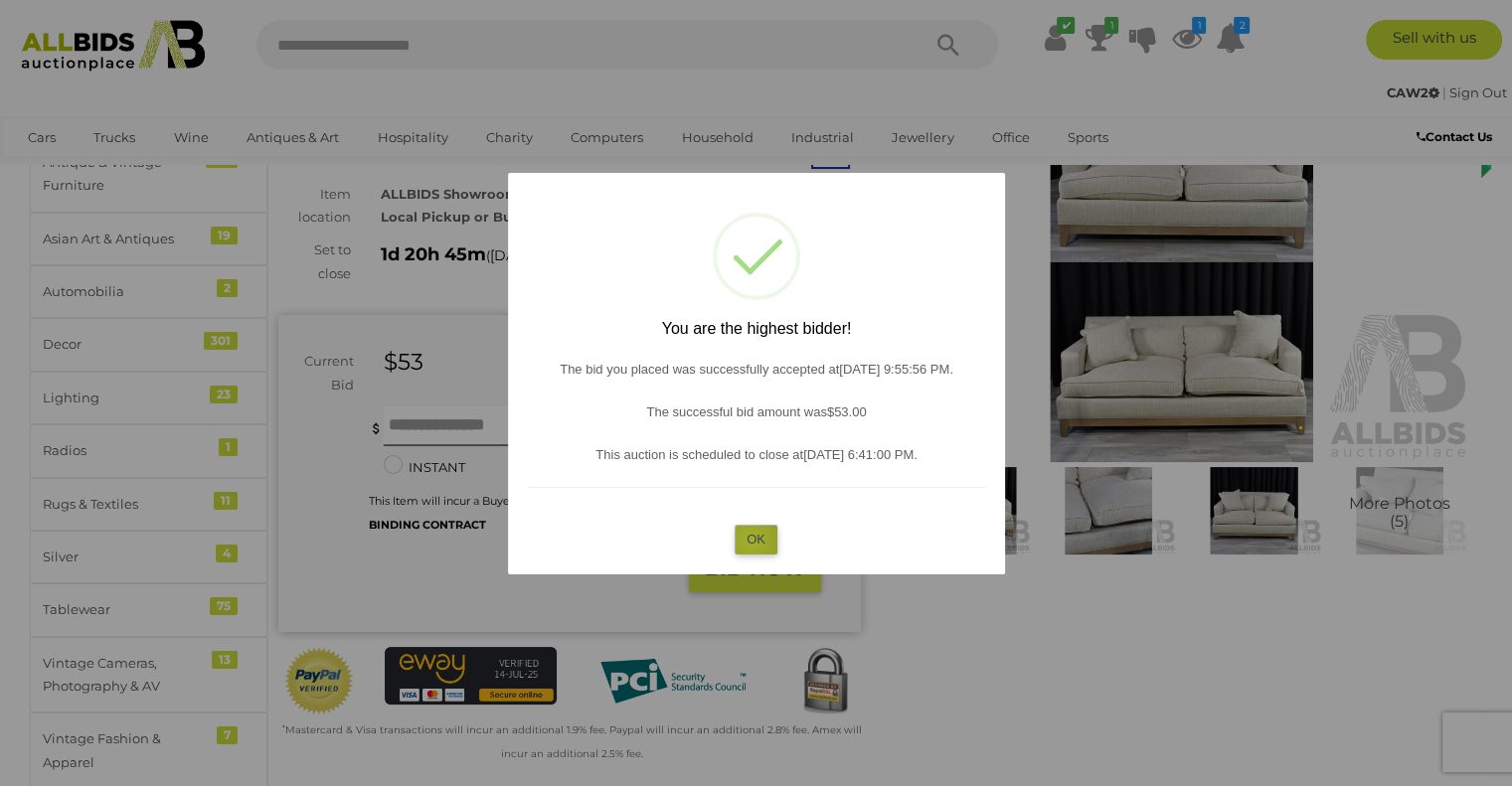 click on "OK" at bounding box center [756, 539] 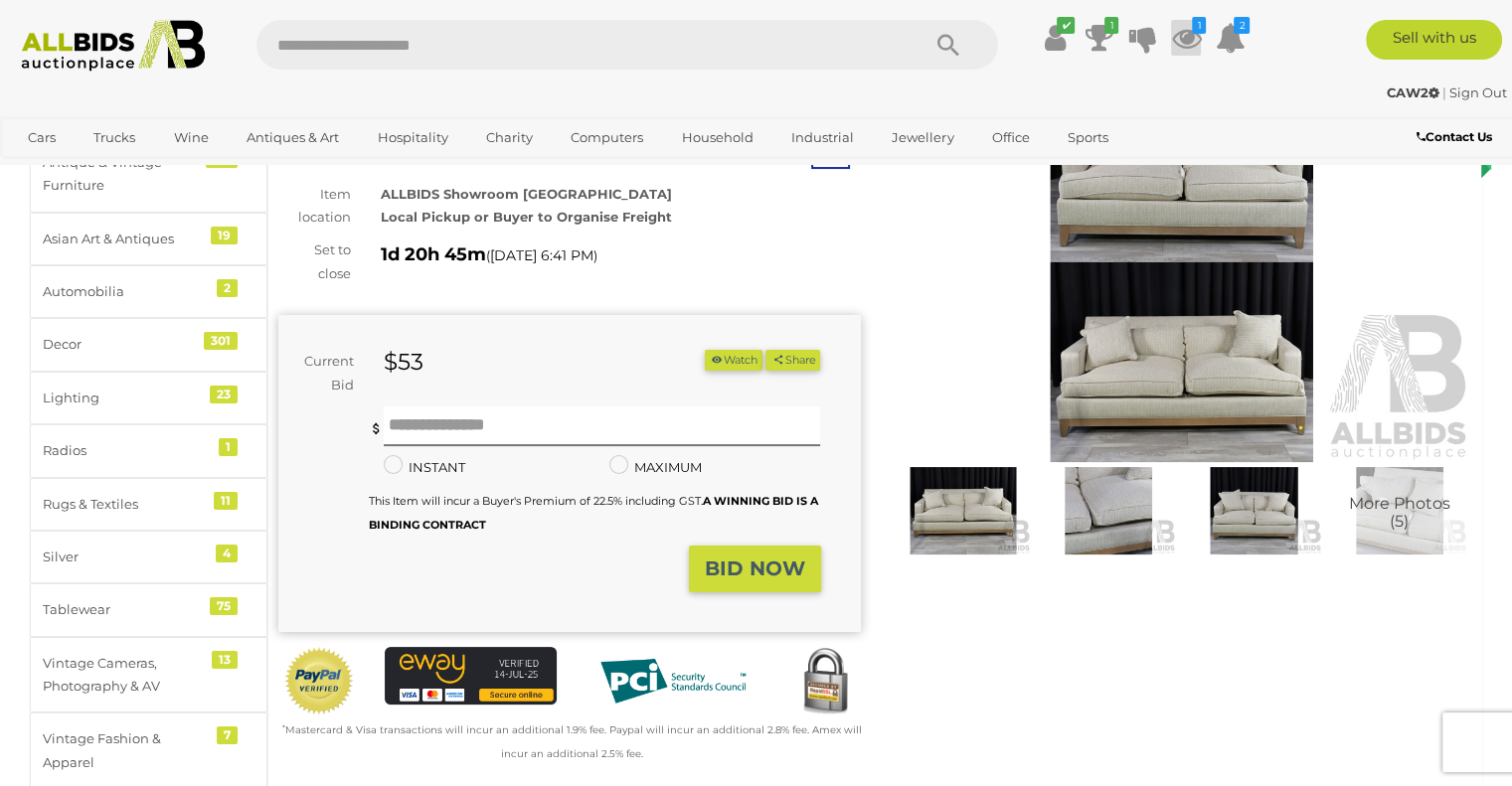 click at bounding box center (1186, 38) 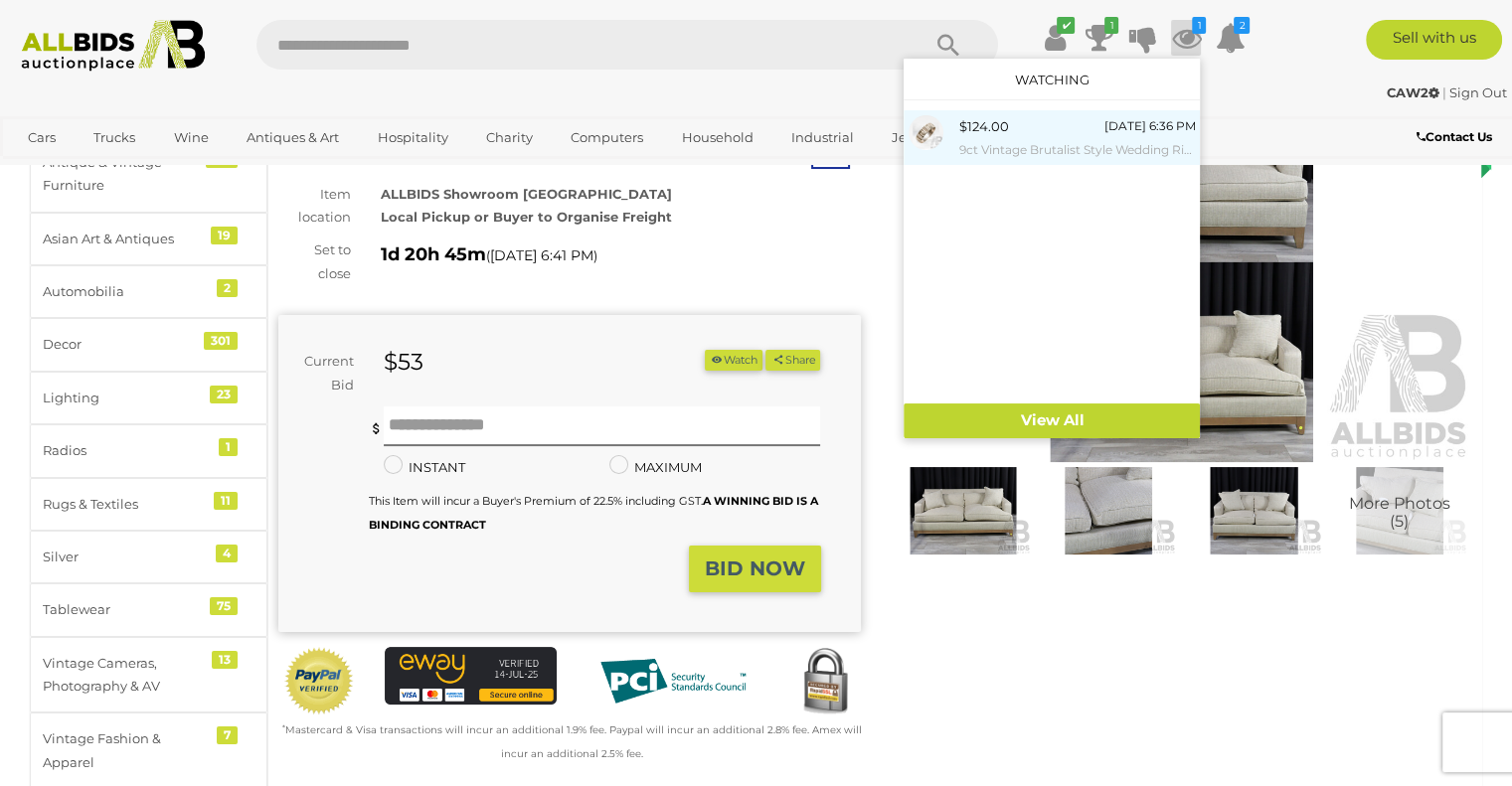 click on "$124.00
Tomorrow 6:36 PM
9ct Vintage Brutalist Style Wedding Ring, Size Q, 2.74 Grams" at bounding box center (1077, 137) 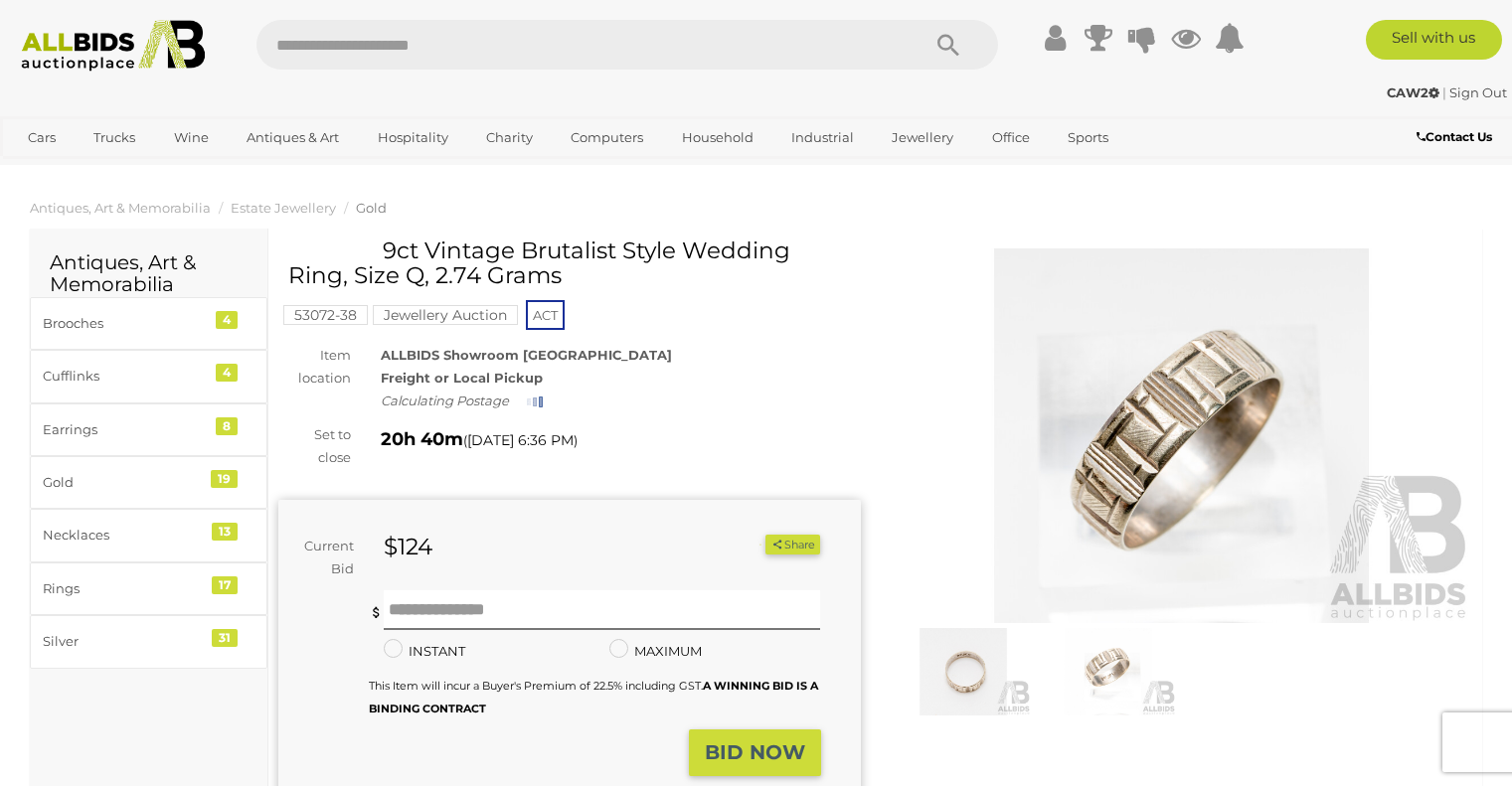 scroll, scrollTop: 0, scrollLeft: 0, axis: both 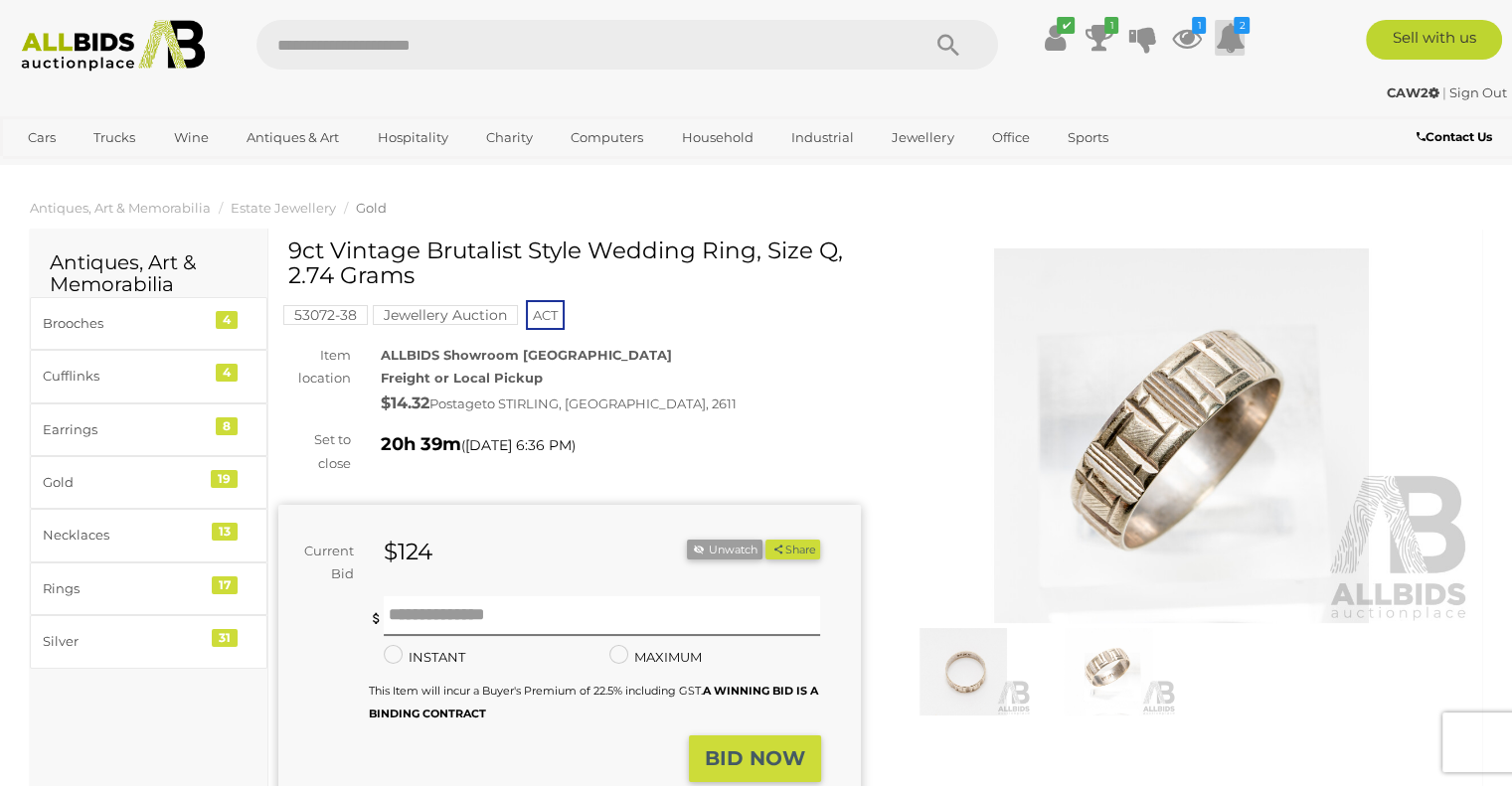 click on "2" at bounding box center (1242, 25) 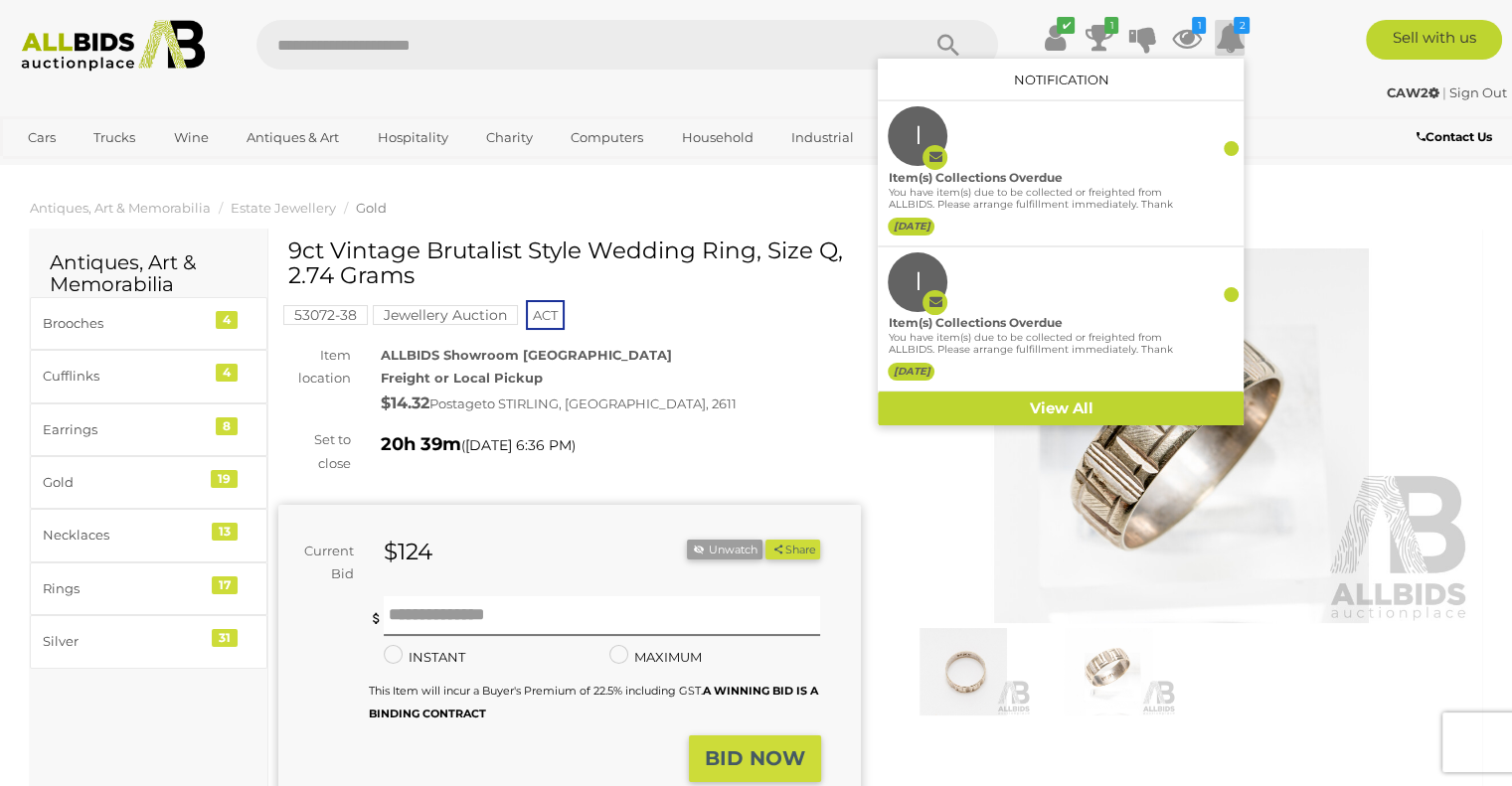 click on "<
9ct Vintage Brutalist Style Wedding - Lot 1609987 | ALLBIDS
✔" at bounding box center [756, 1593] 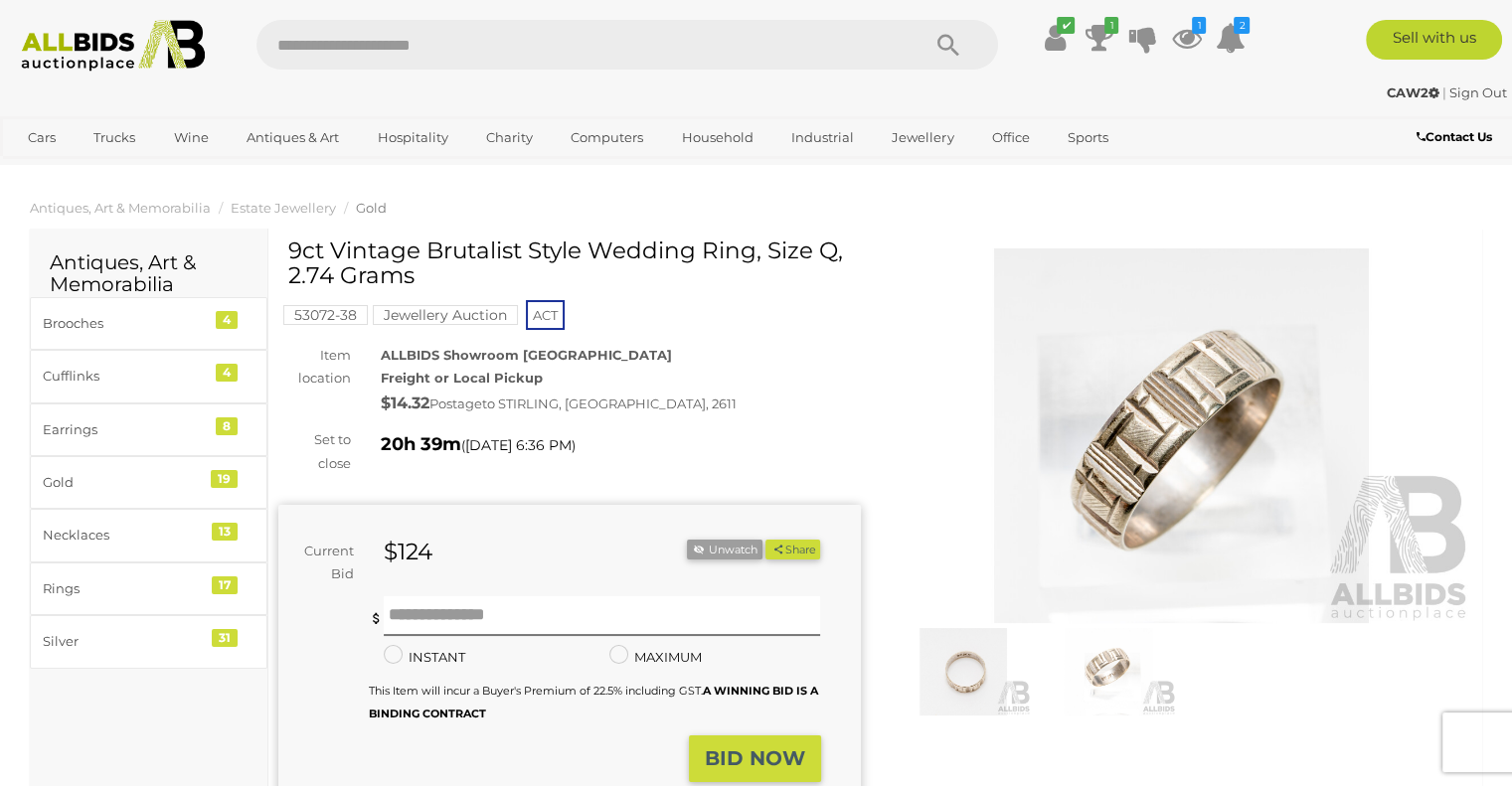 click at bounding box center (578, 45) 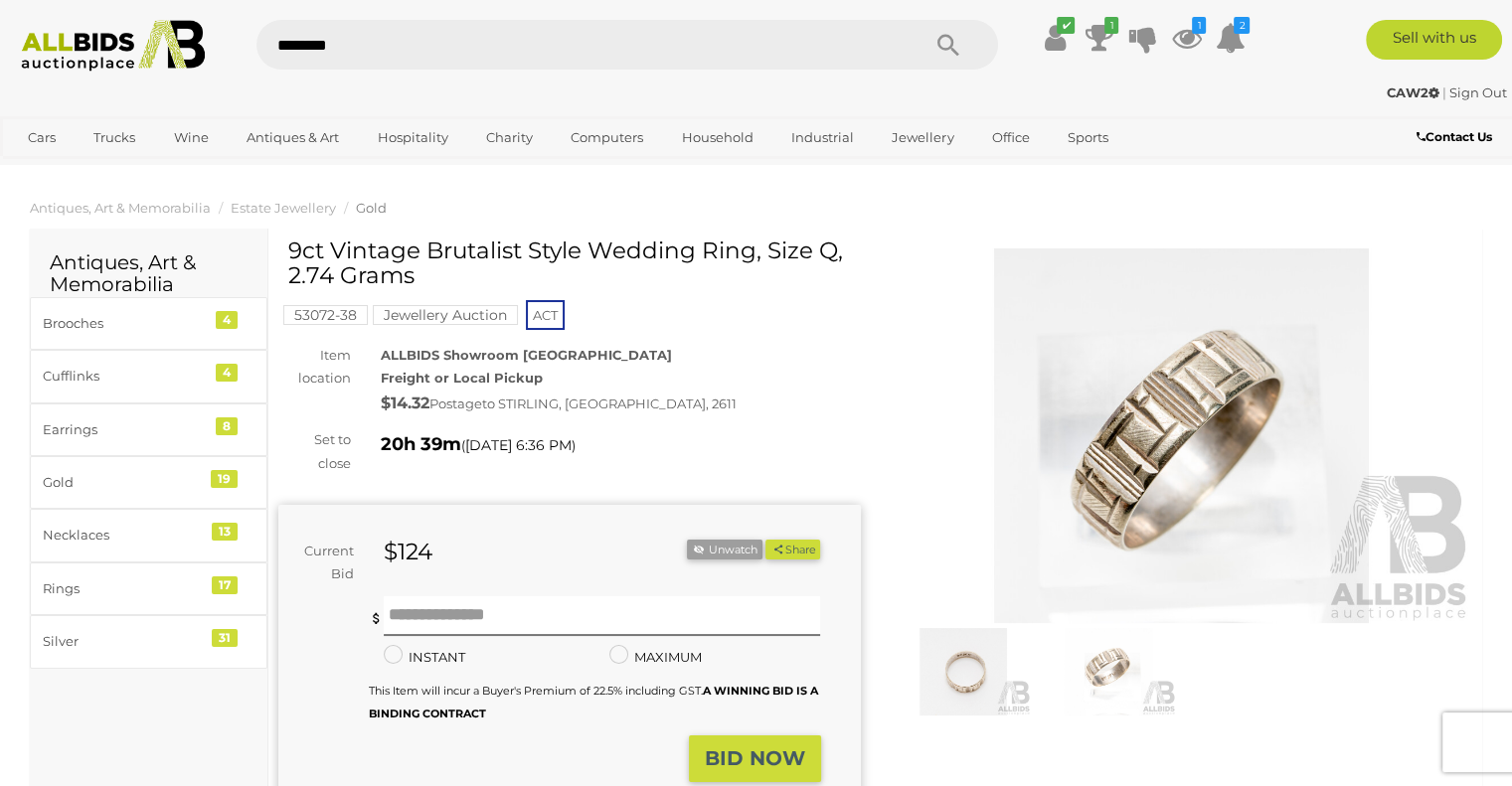 type on "*********" 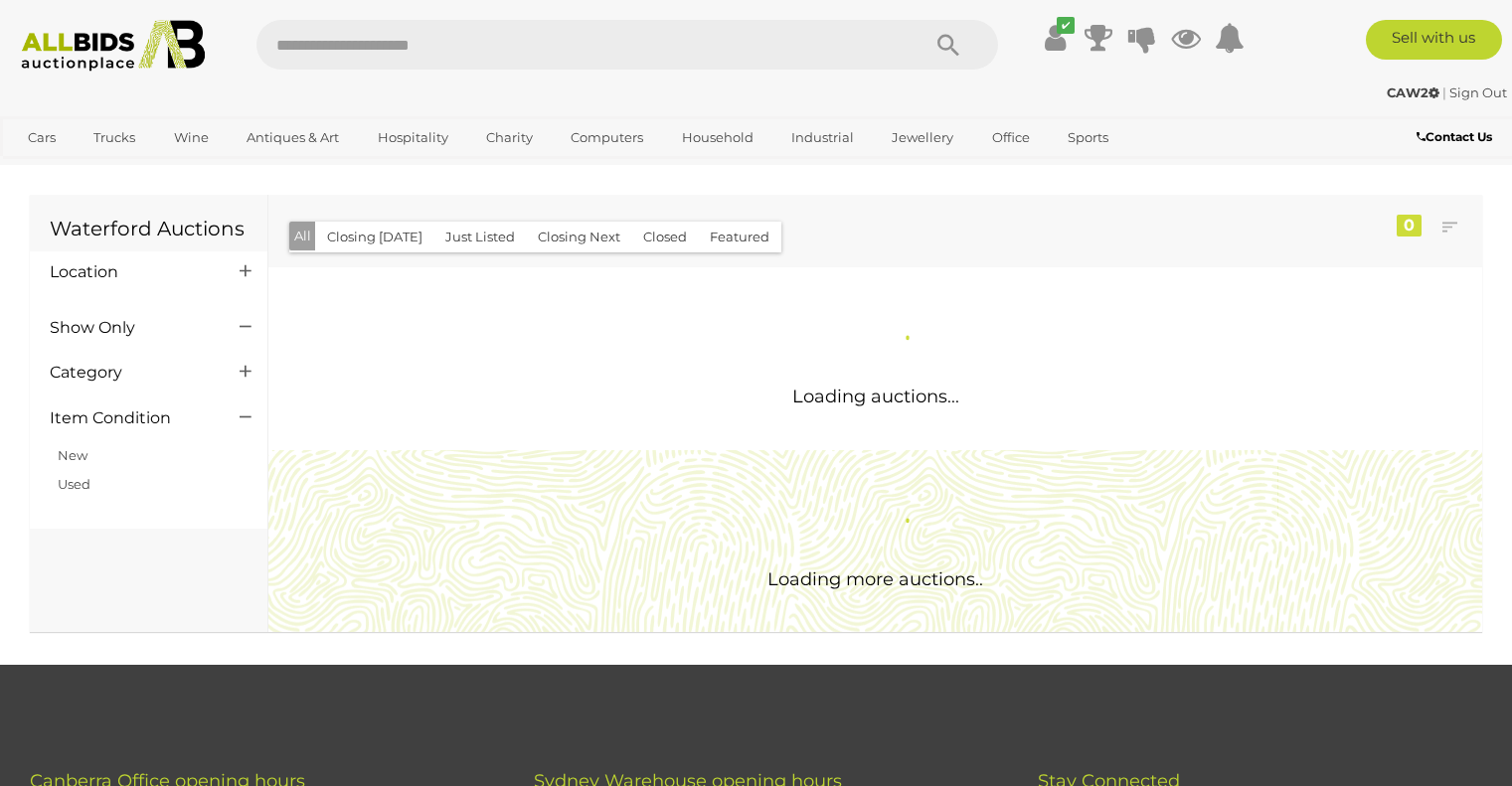 scroll, scrollTop: 0, scrollLeft: 0, axis: both 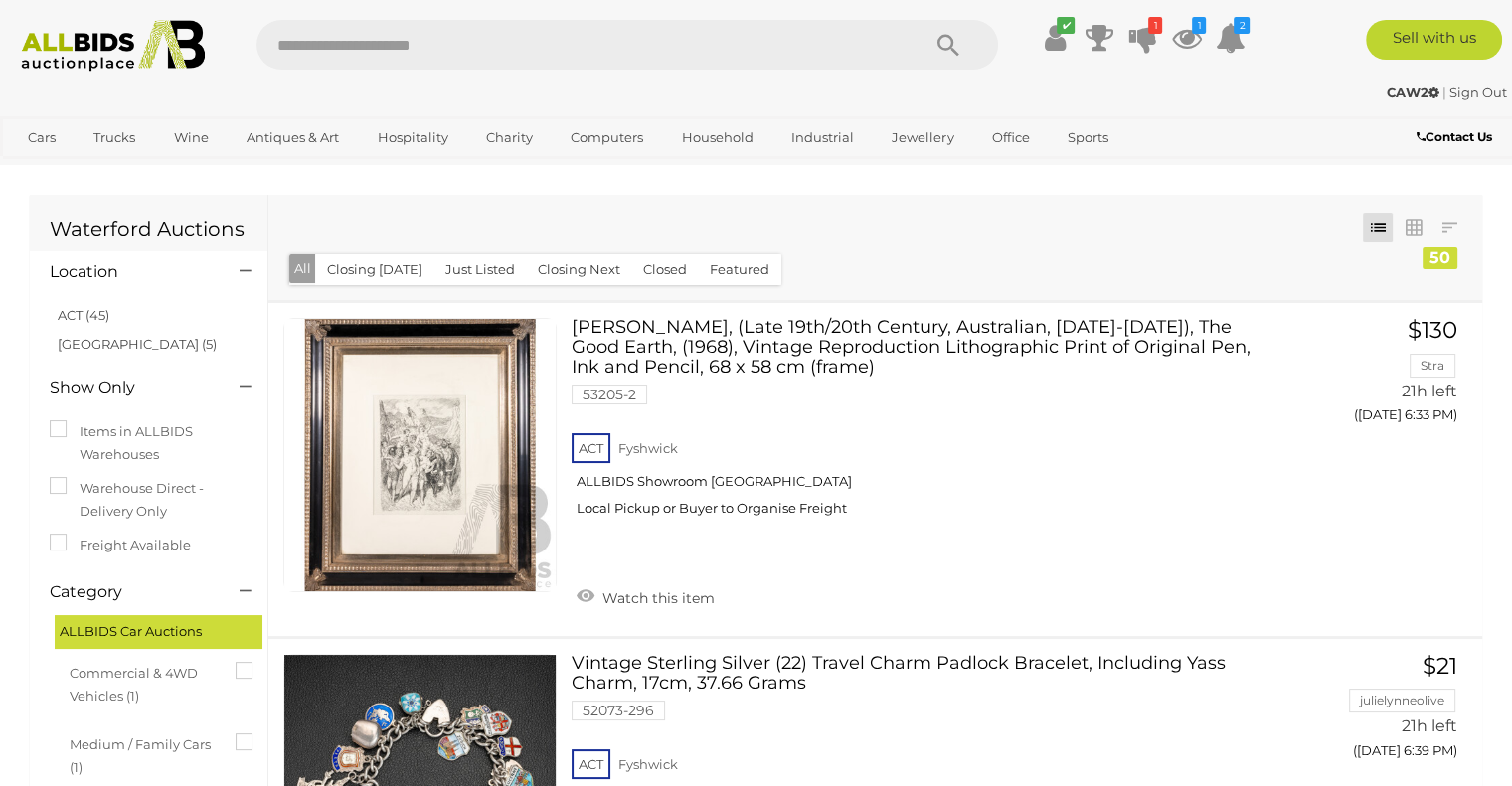 drag, startPoint x: 0, startPoint y: 0, endPoint x: 974, endPoint y: -21, distance: 974.226 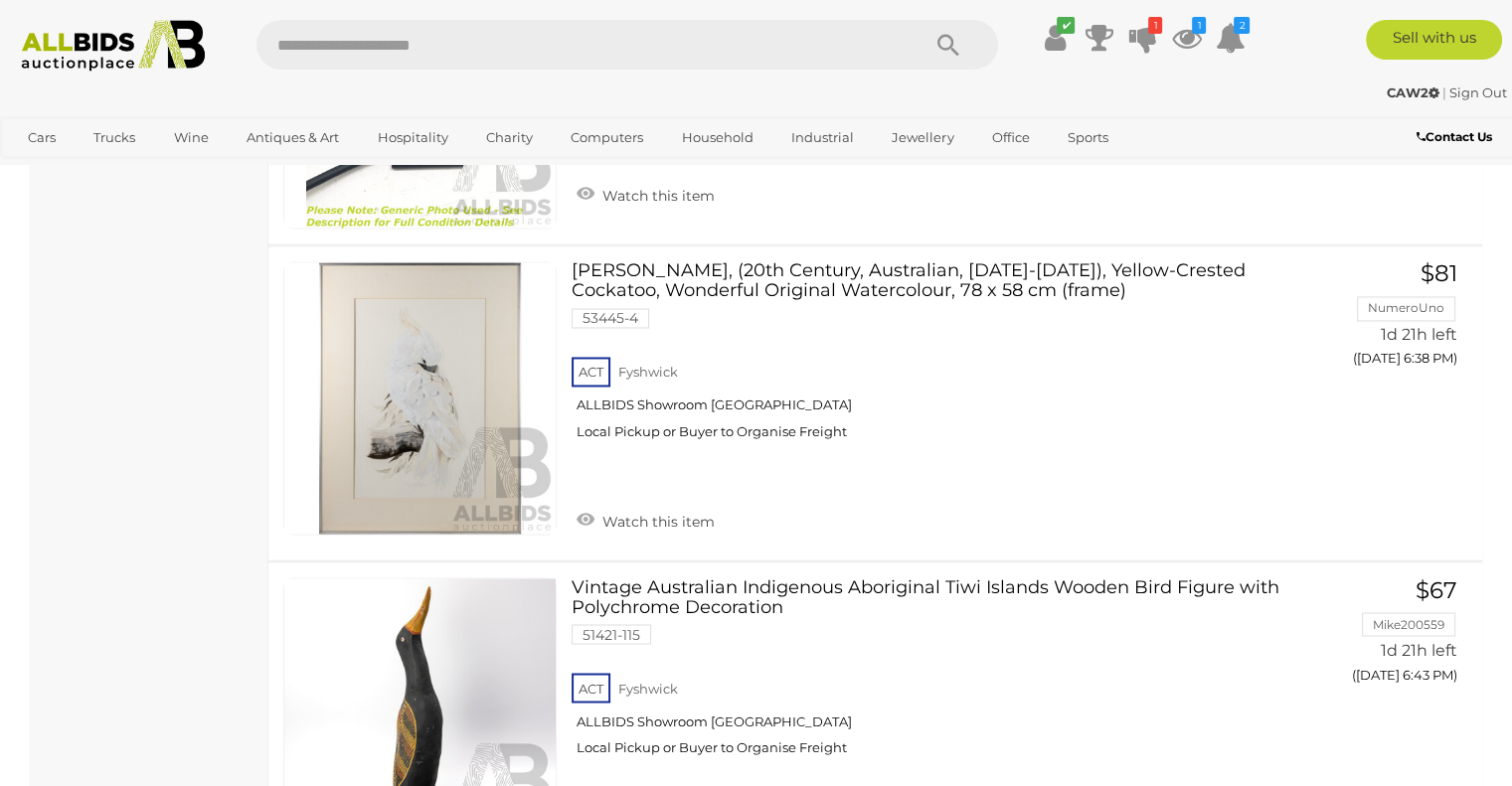scroll, scrollTop: 3561, scrollLeft: 0, axis: vertical 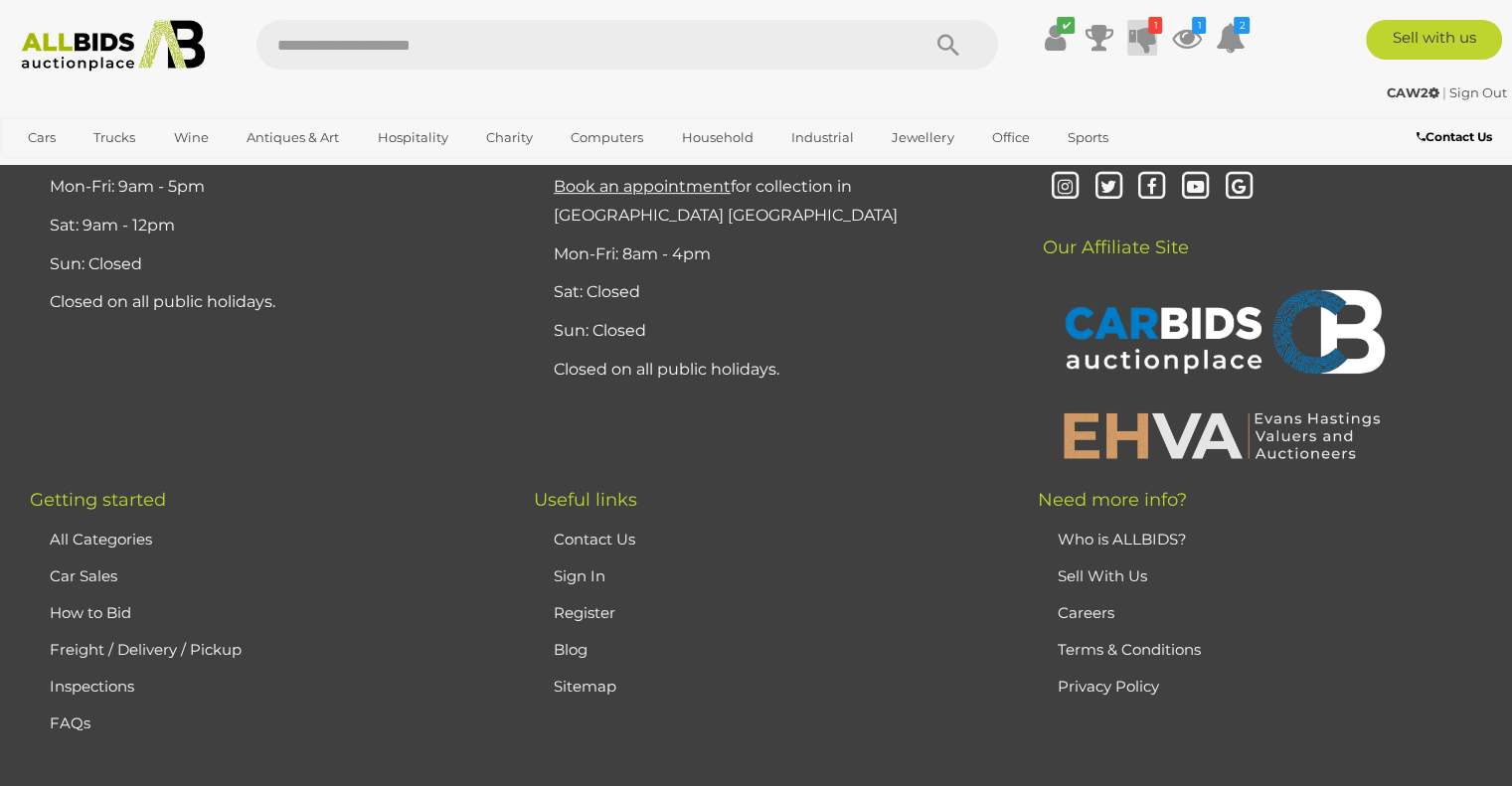 click at bounding box center [1142, 38] 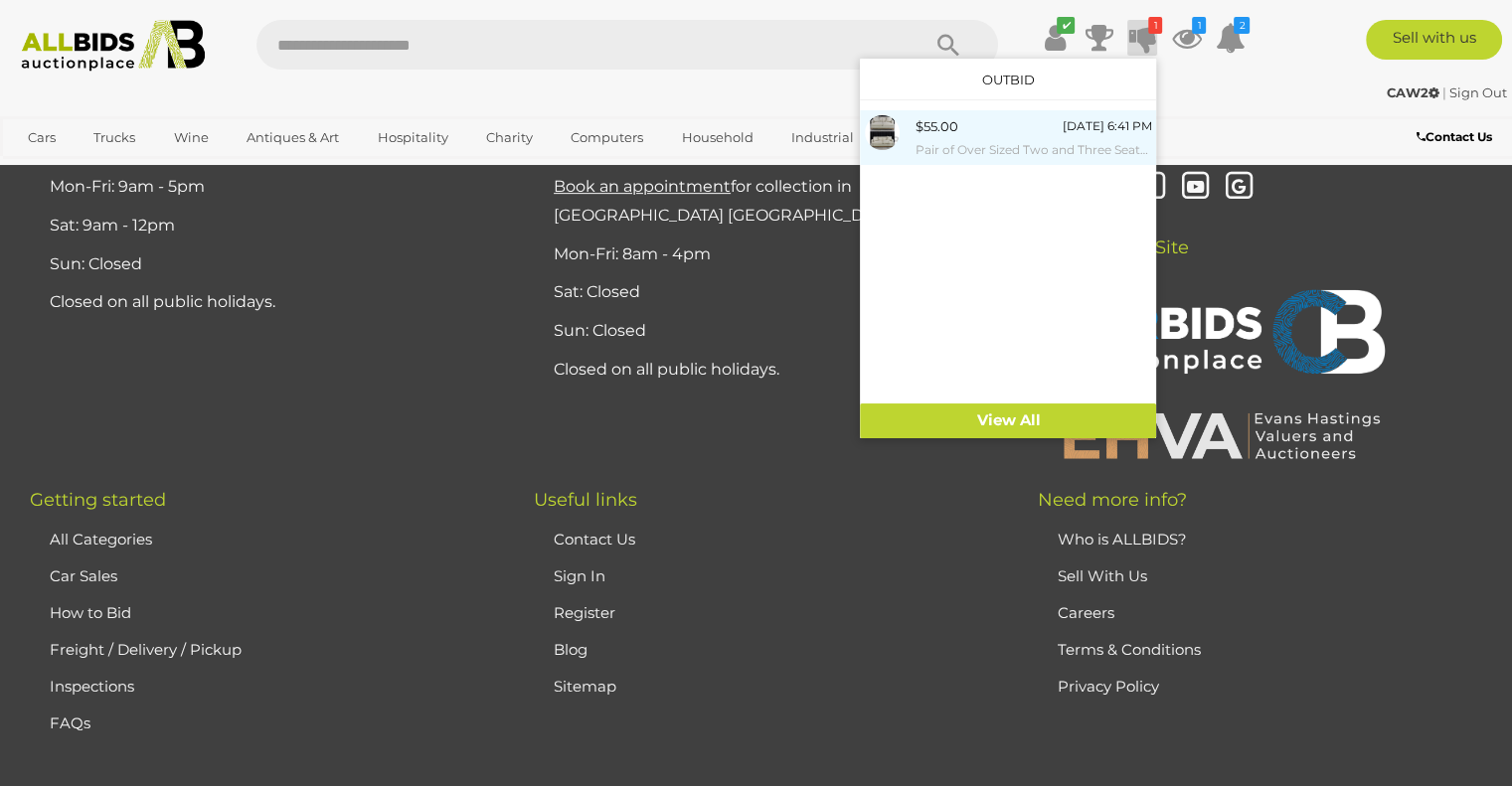 click on "[DATE] 6:41 PM" at bounding box center (1106, 126) 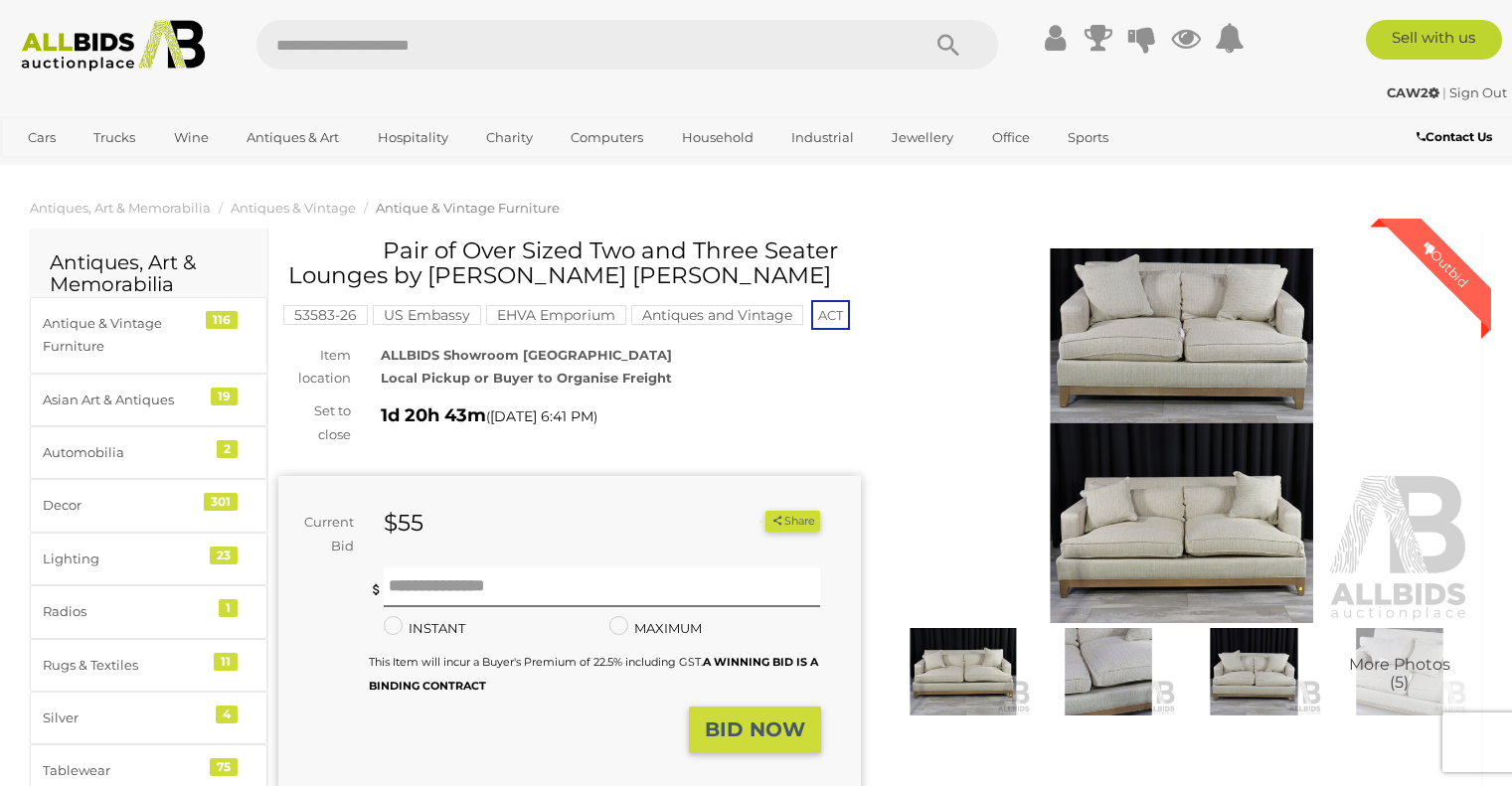 scroll, scrollTop: 0, scrollLeft: 0, axis: both 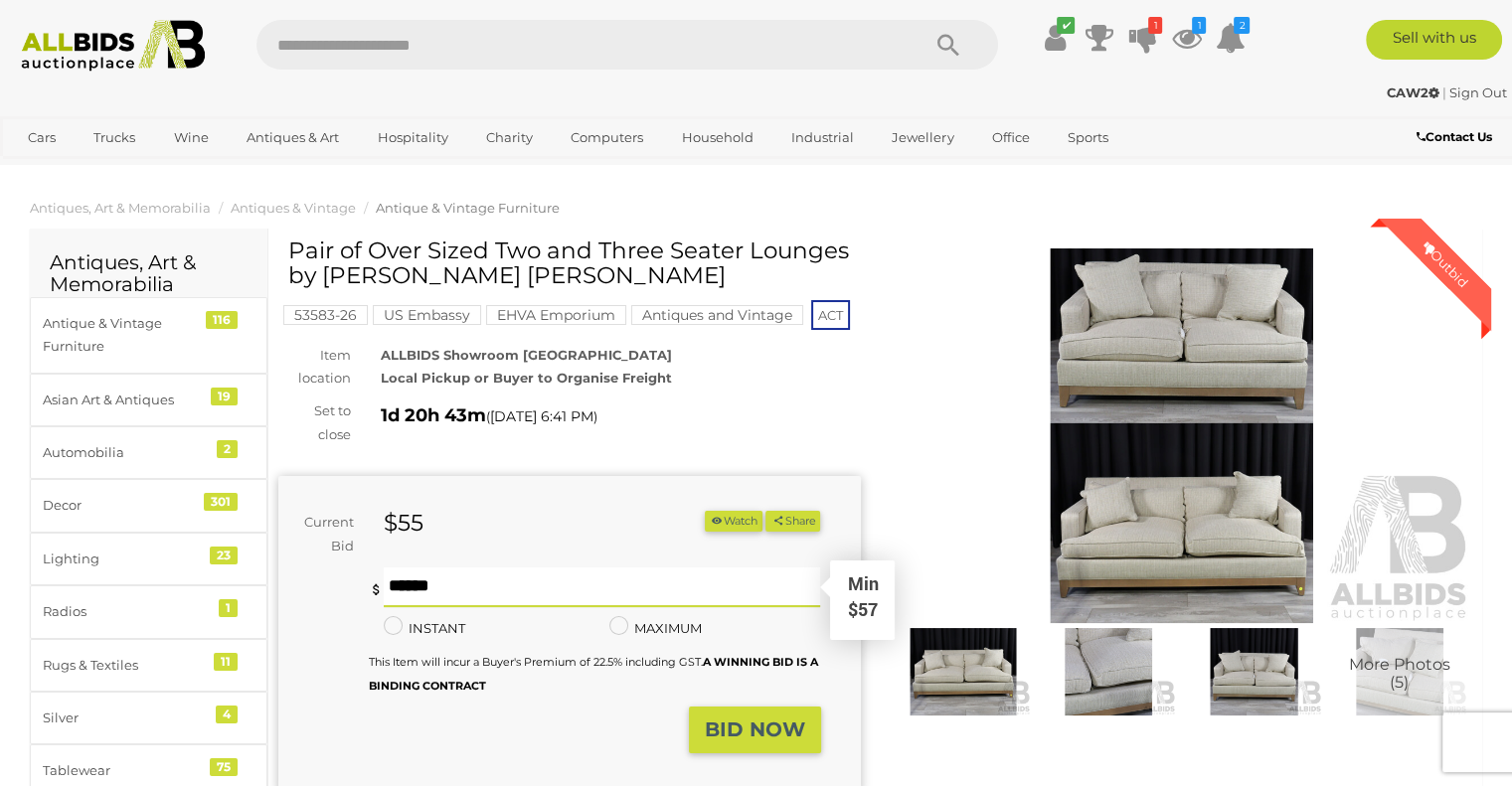 click at bounding box center [602, 587] 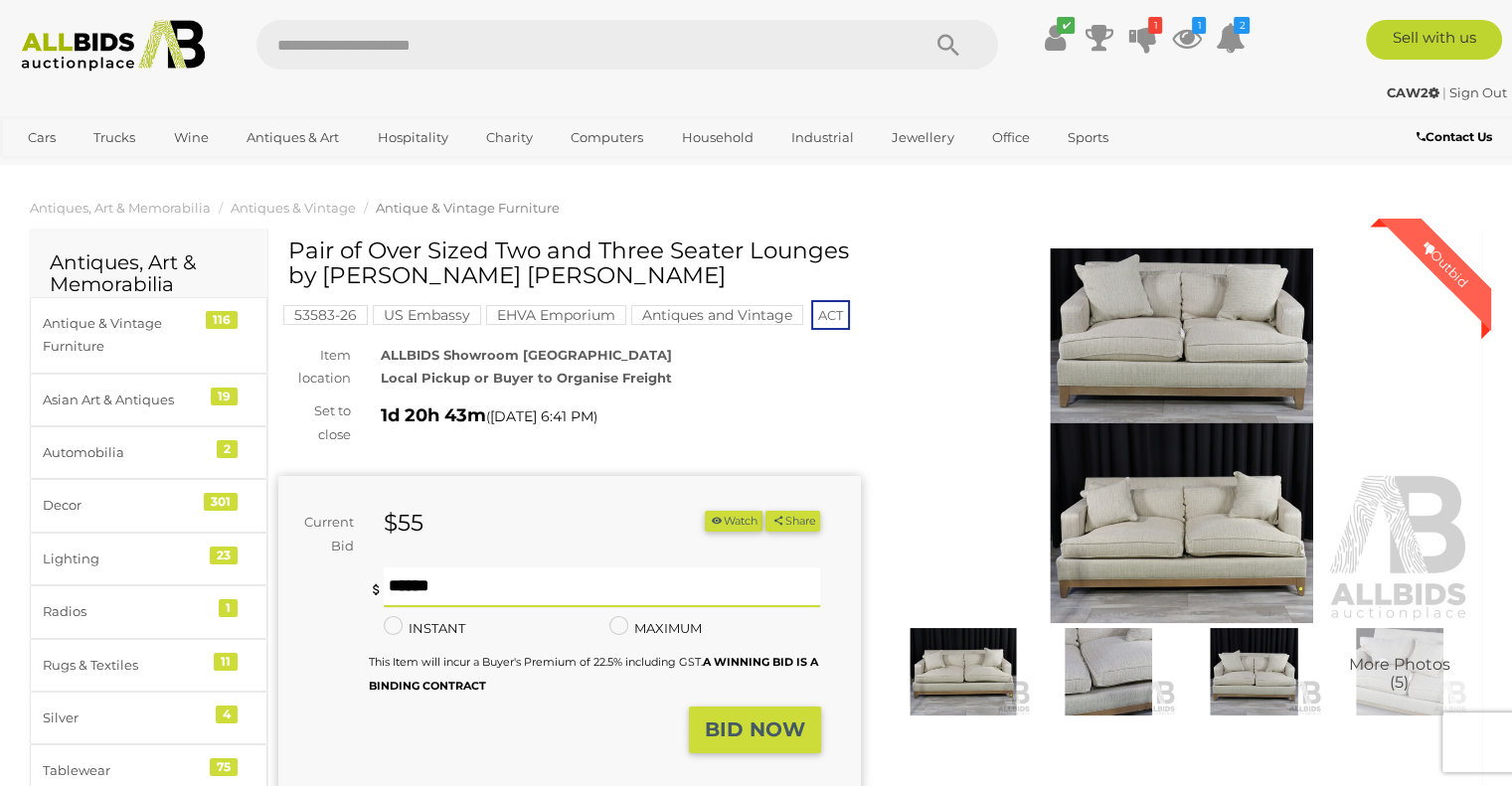 type on "**" 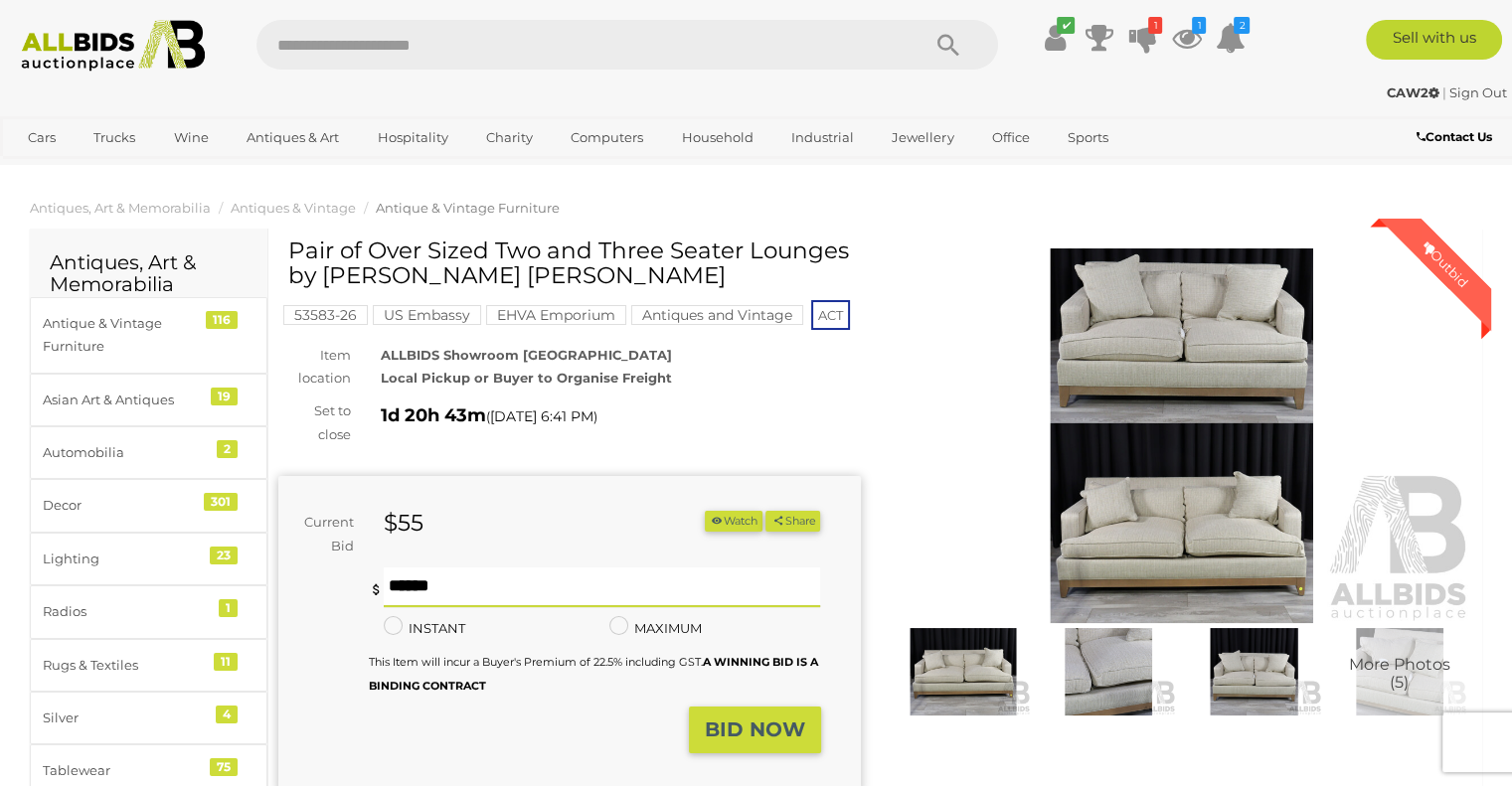 click on "BID NOW" at bounding box center [755, 729] 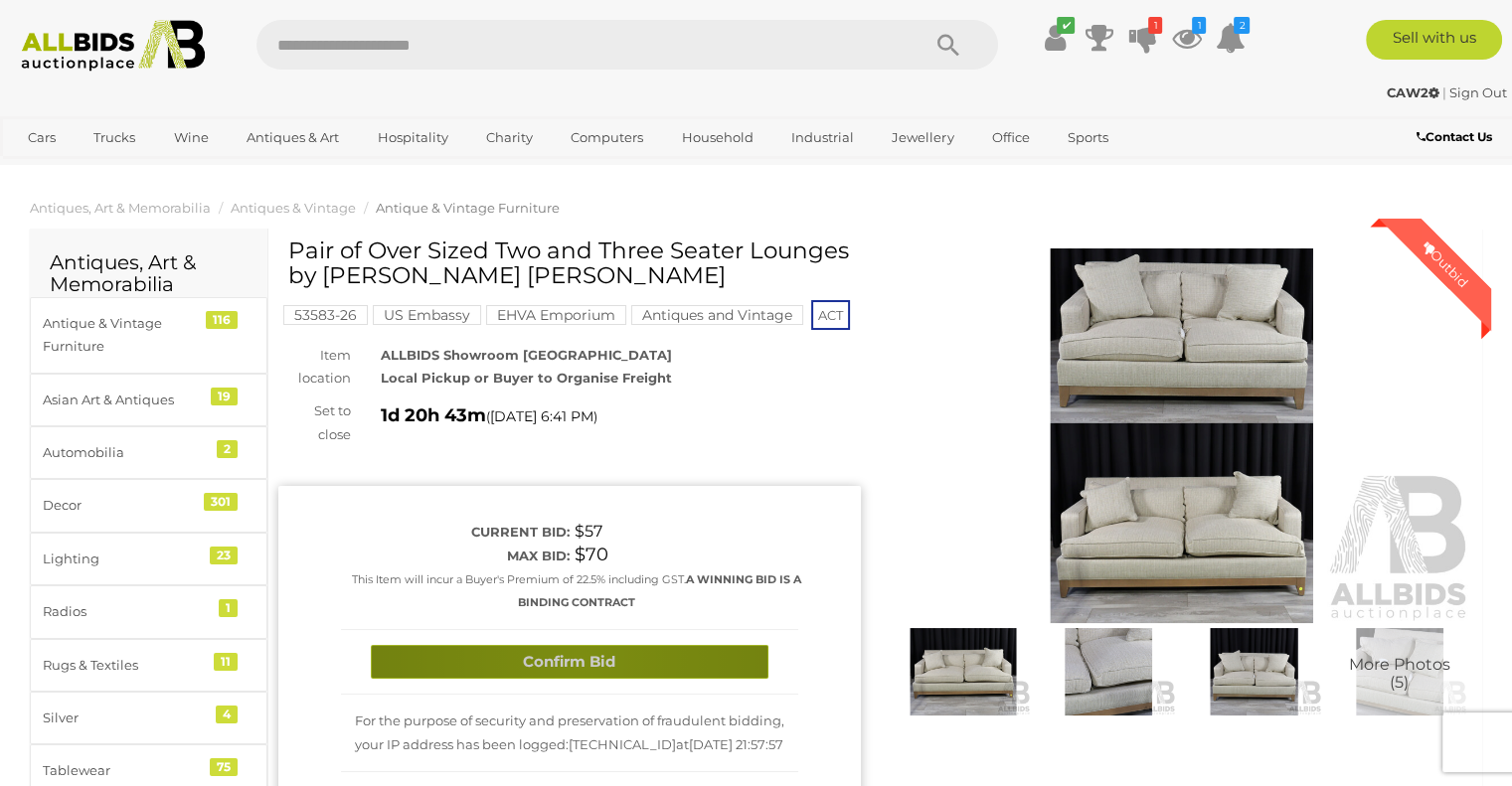 click on "Confirm Bid" at bounding box center (570, 662) 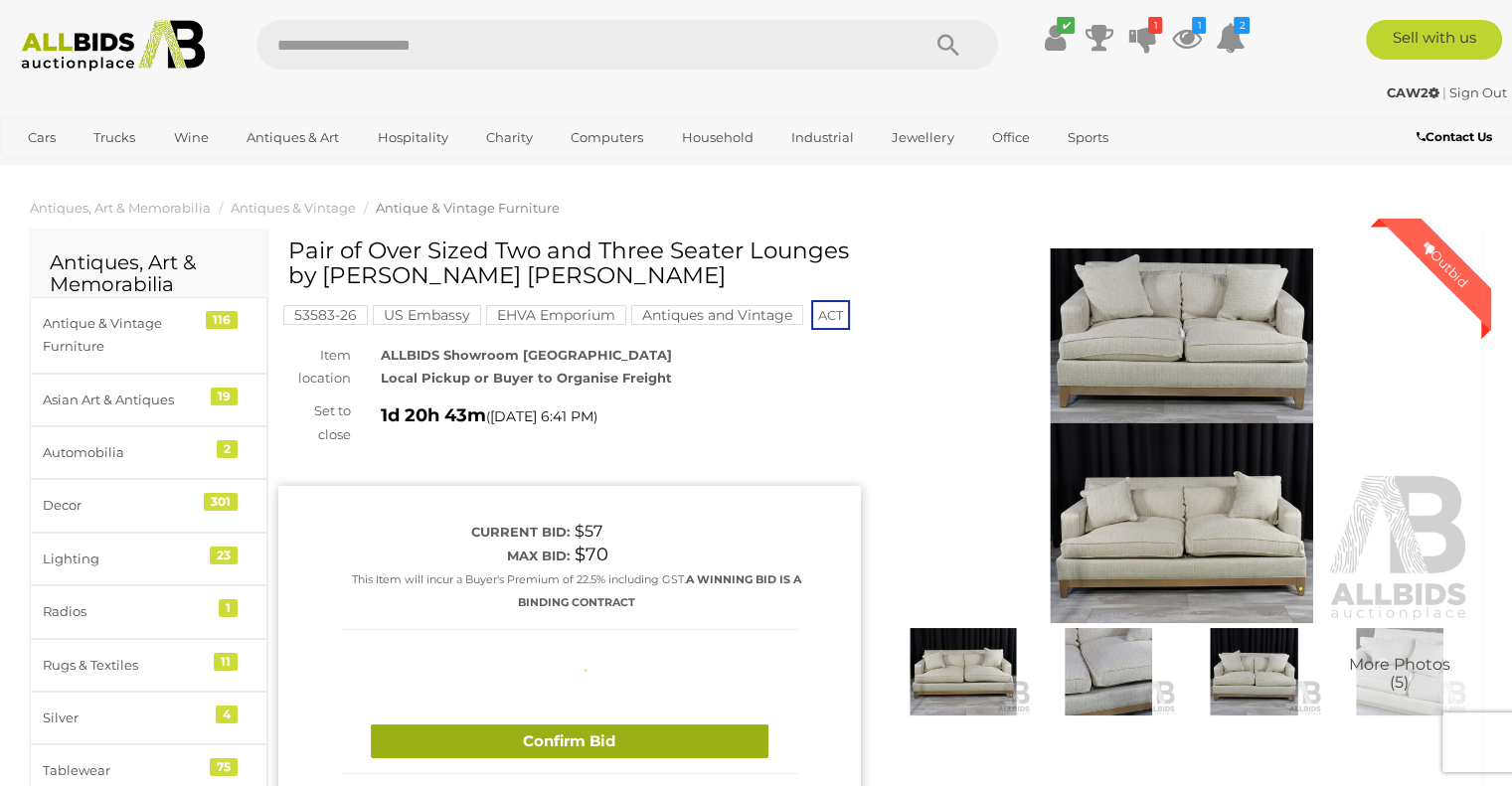 type 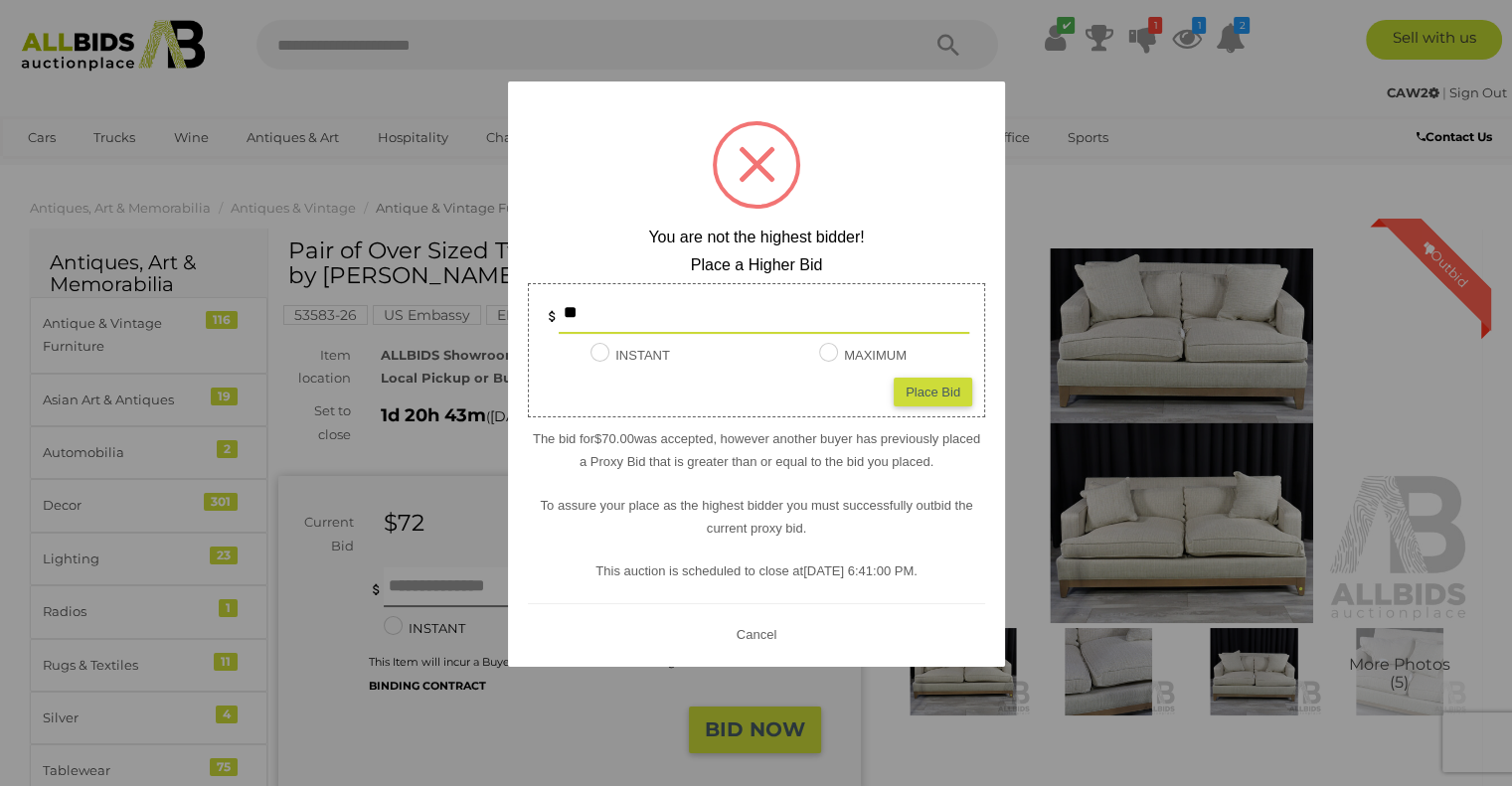 click on "Cancel" at bounding box center (756, 633) 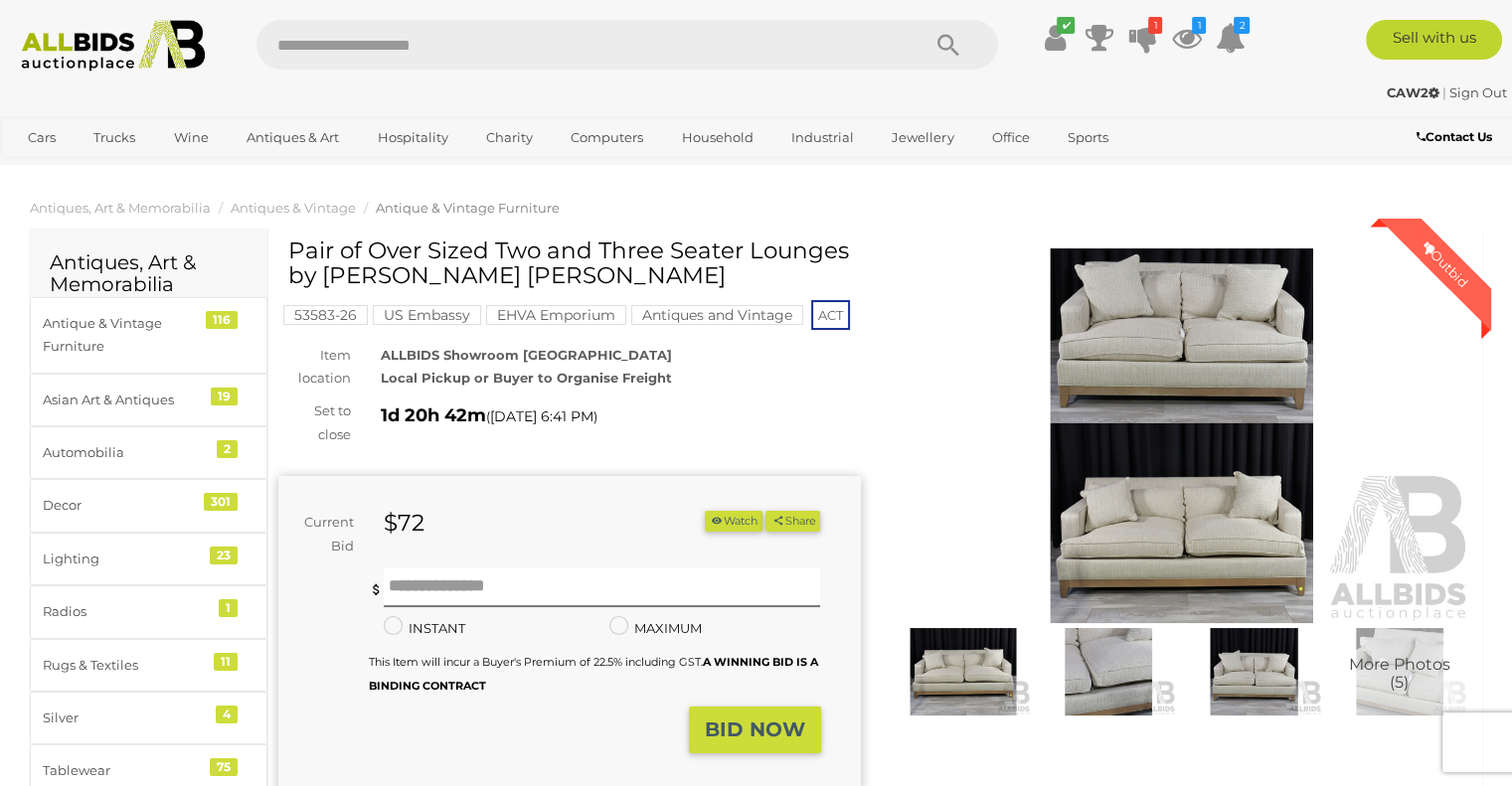 click on "✔
Your account is up to date Transaction History 1 1 2 I" at bounding box center [1141, 42] 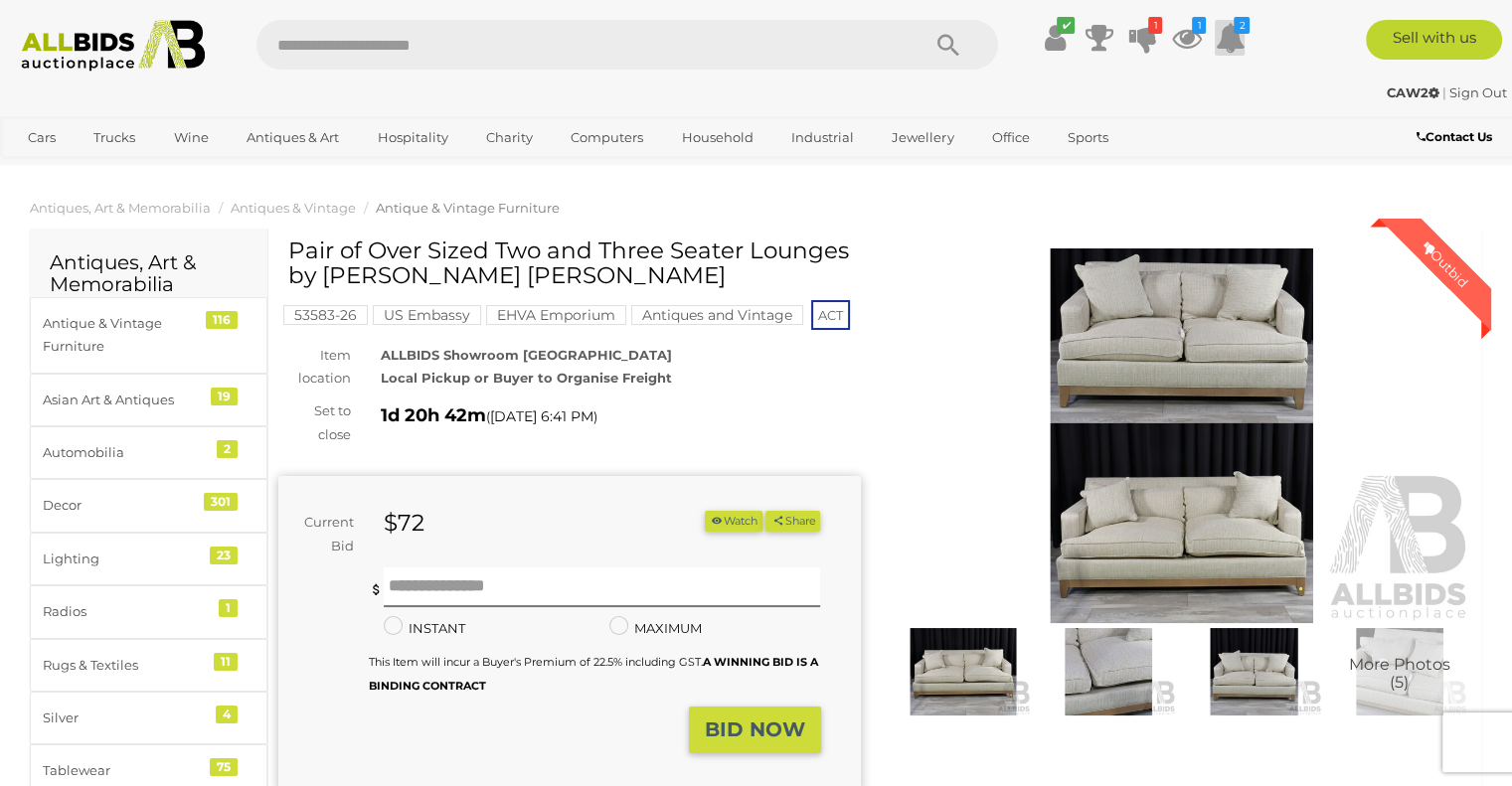 click at bounding box center [1230, 38] 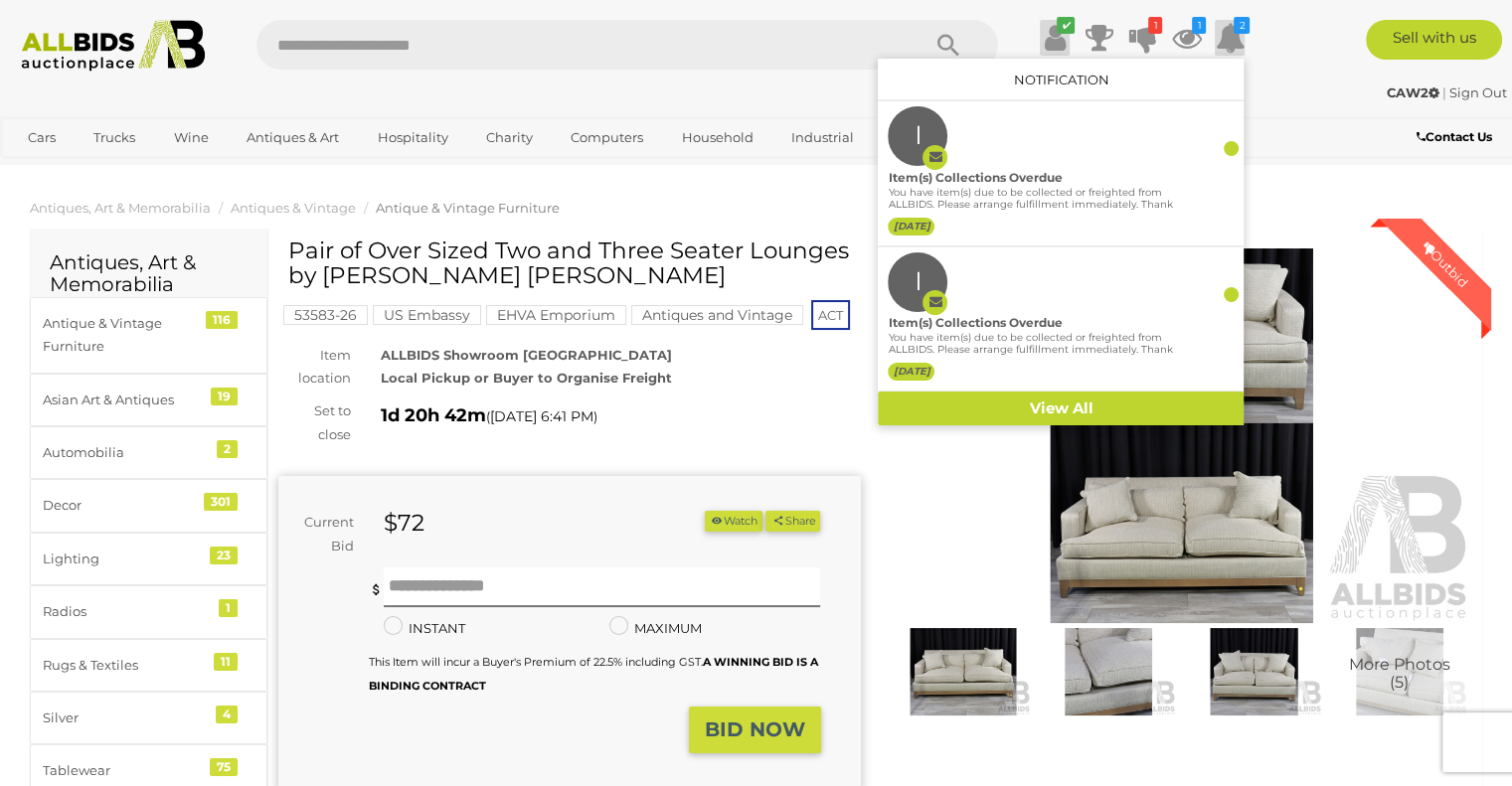 click at bounding box center (1055, 38) 